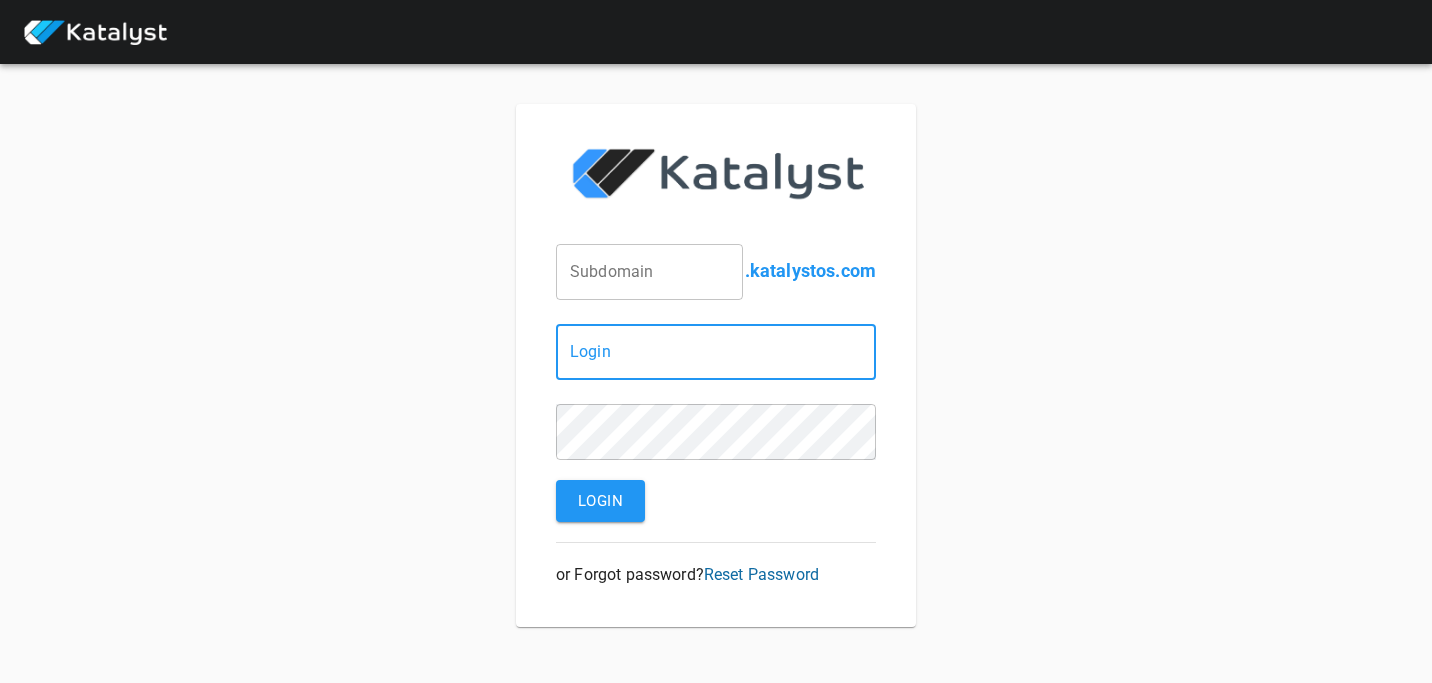 scroll, scrollTop: 0, scrollLeft: 0, axis: both 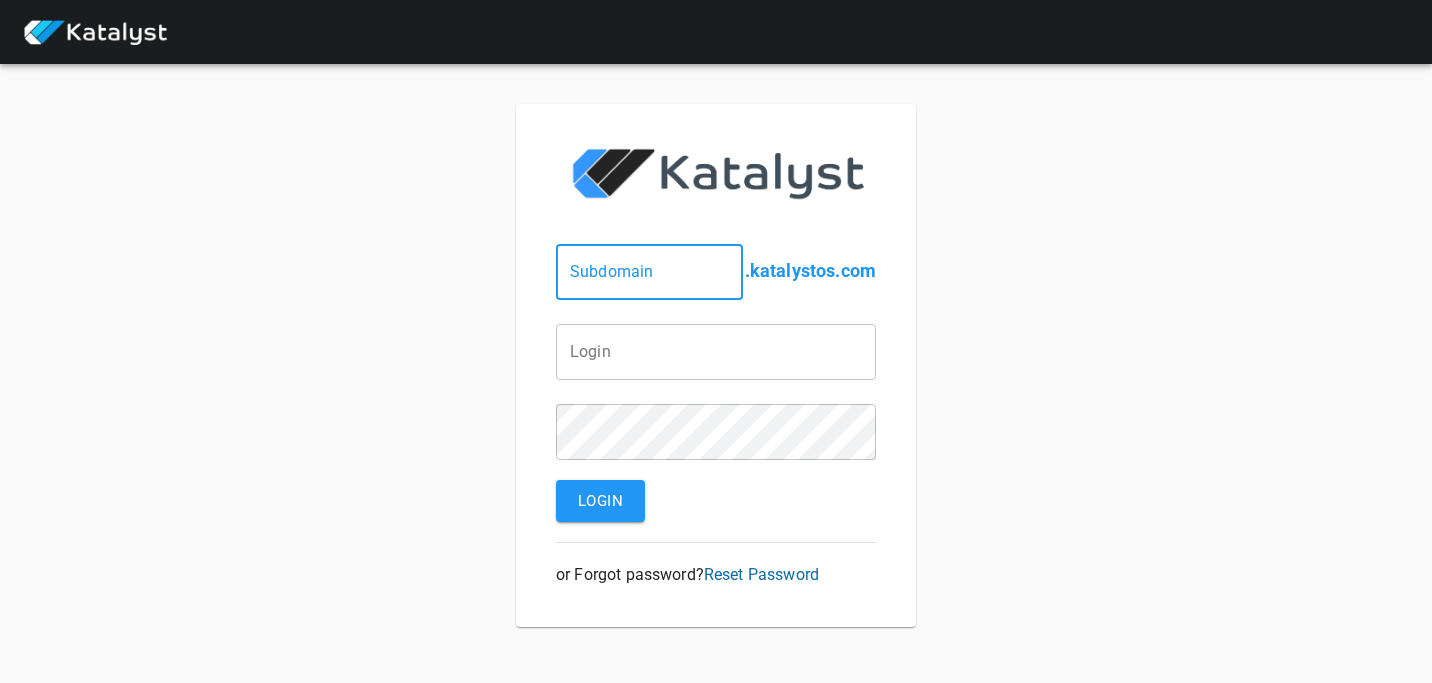 click at bounding box center [649, 272] 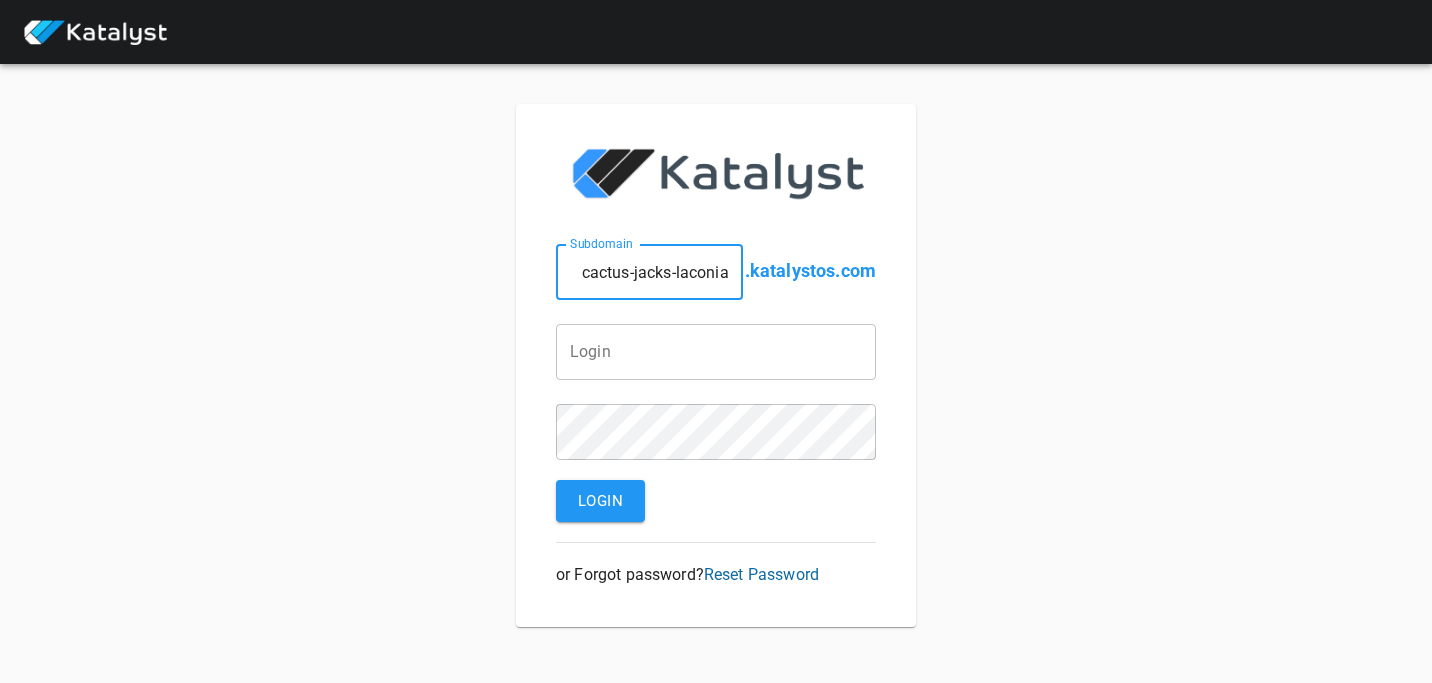 type on "cactus-jacks-laconia" 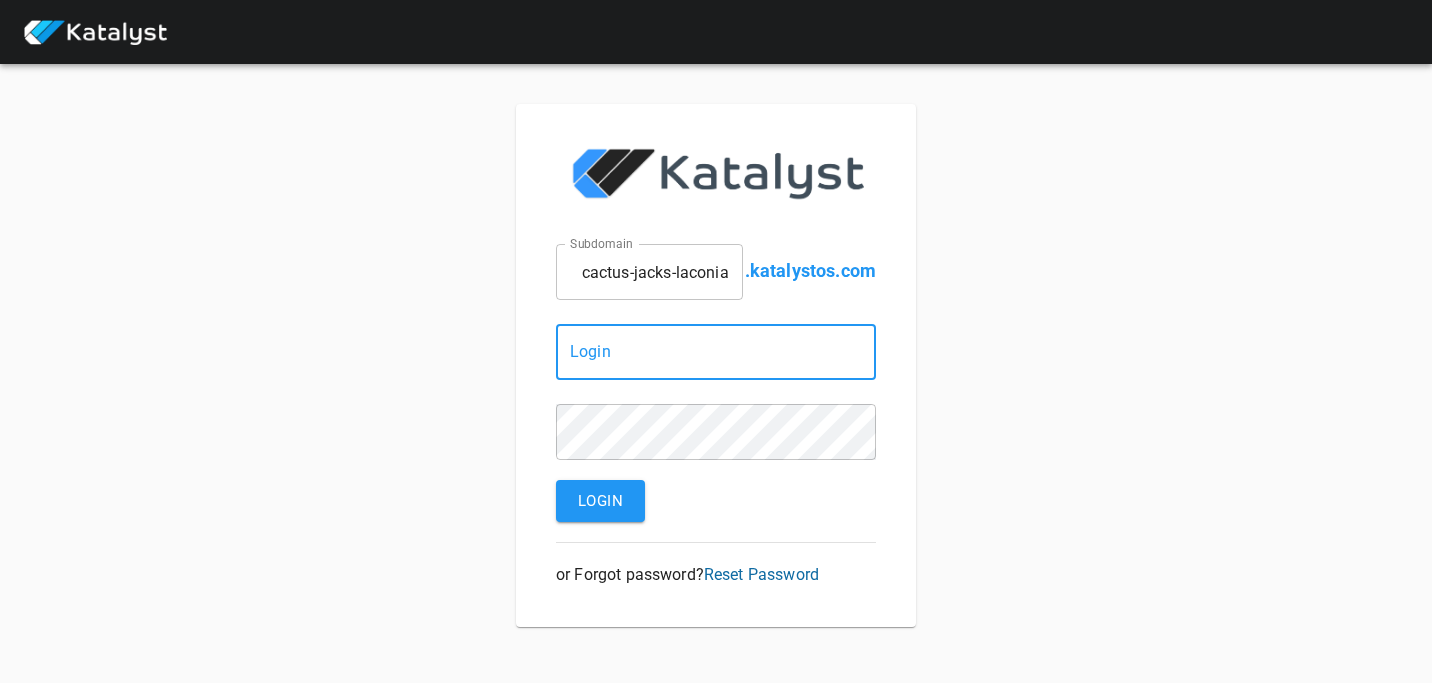 click at bounding box center [716, 352] 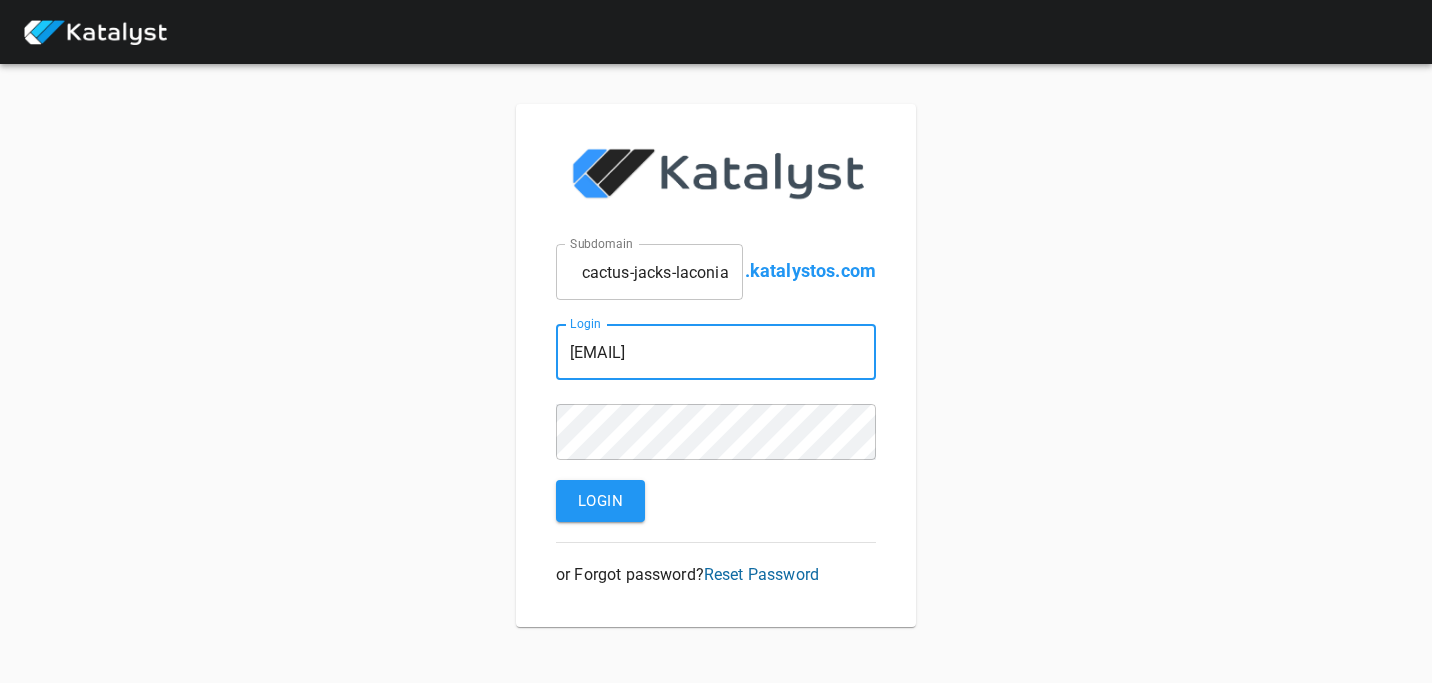 type on "[EMAIL]" 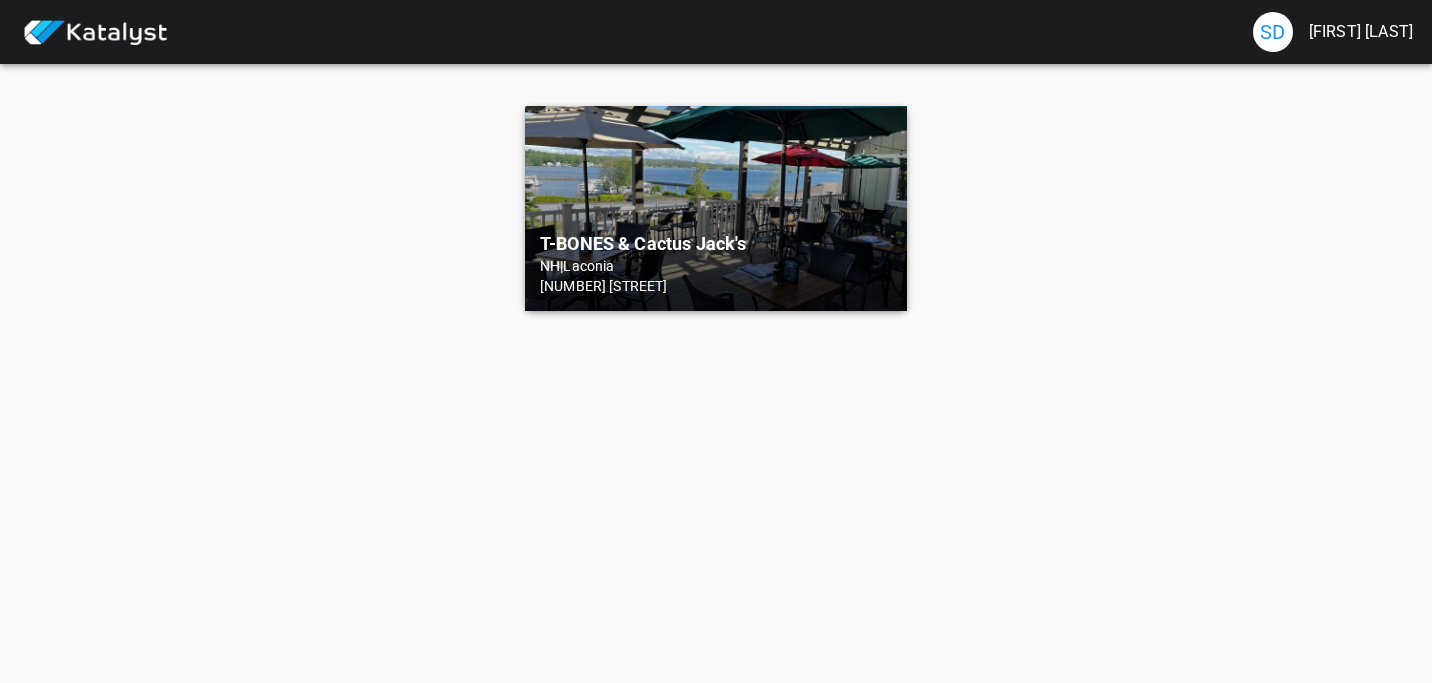 click on "T-BONES & Cactus Jack's" at bounding box center [716, 244] 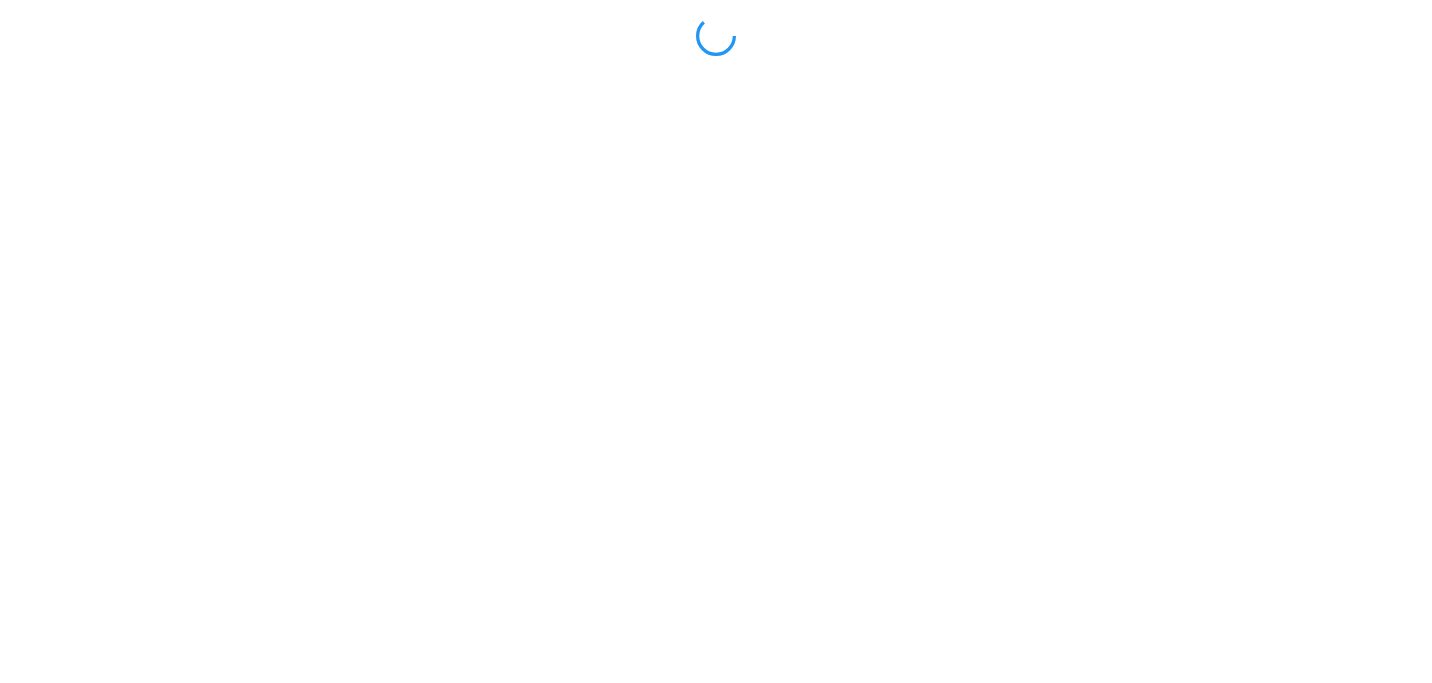 scroll, scrollTop: 0, scrollLeft: 0, axis: both 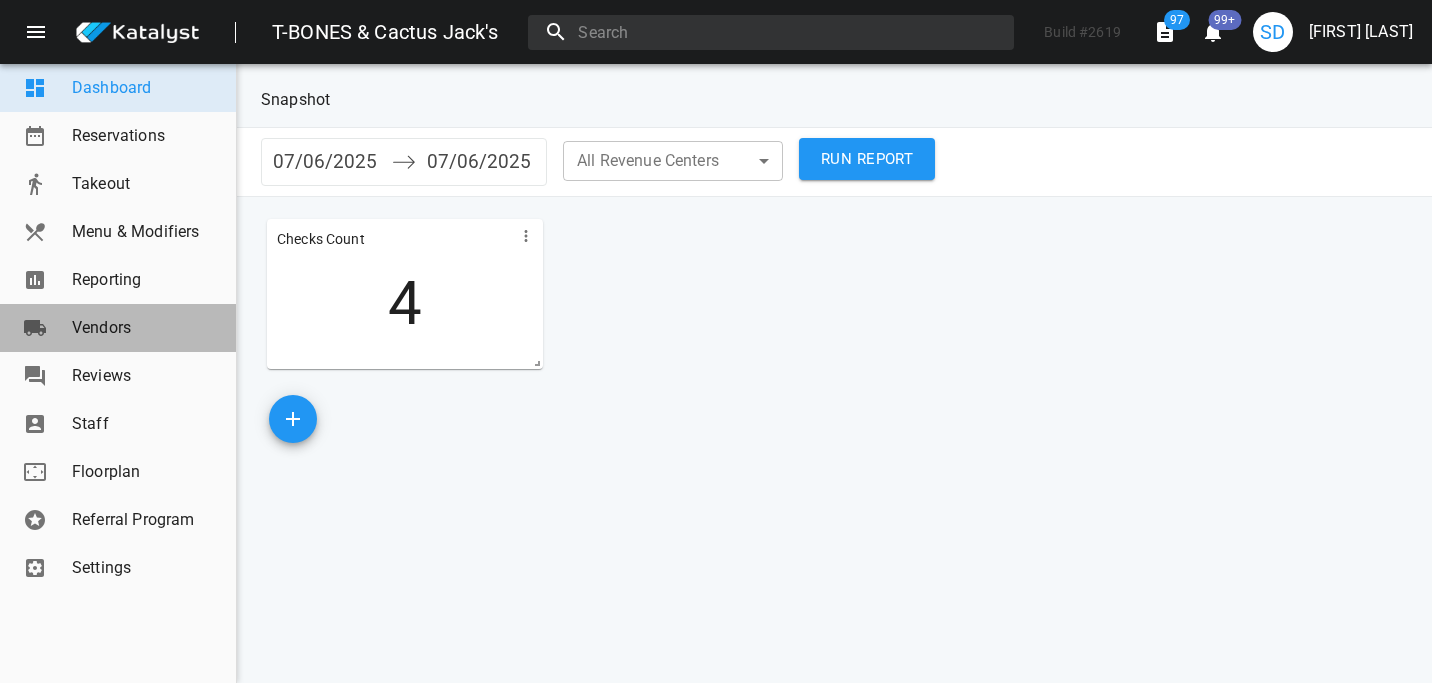 click on "Vendors" at bounding box center [118, 328] 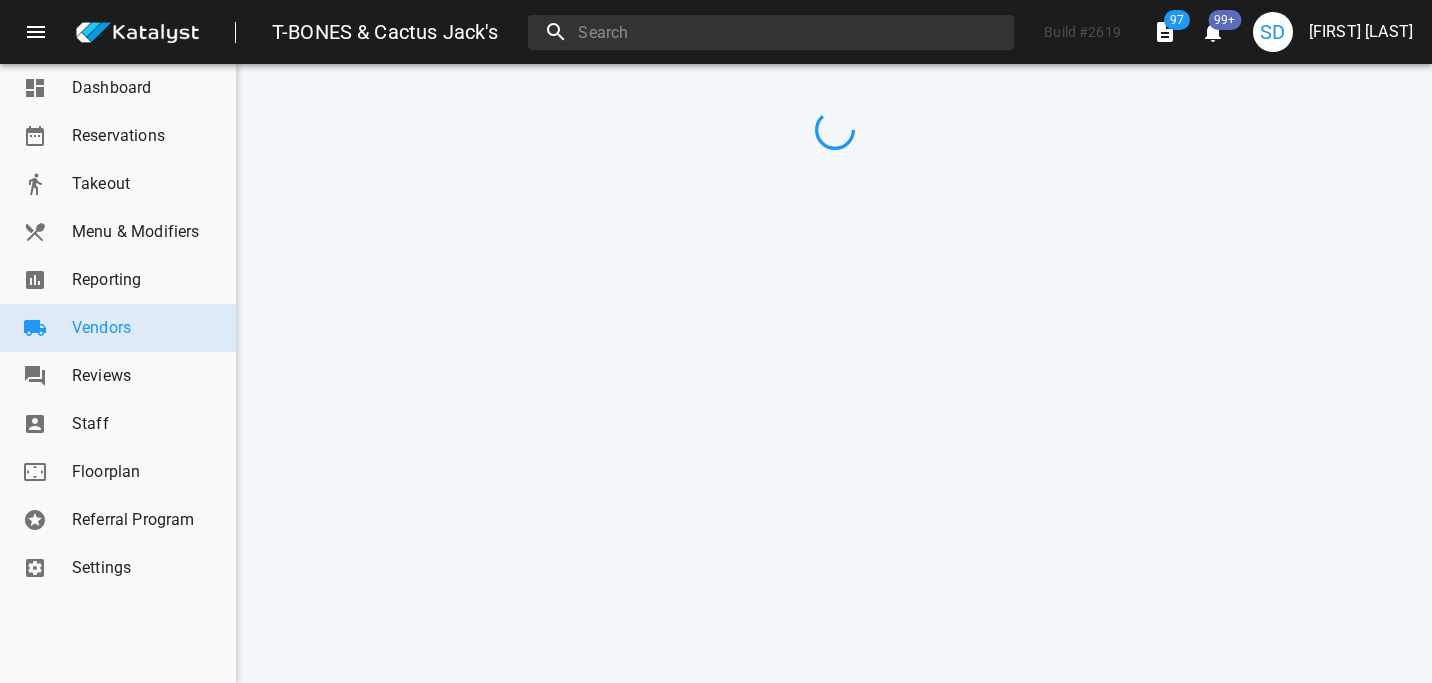 click on "Reporting" at bounding box center [118, 280] 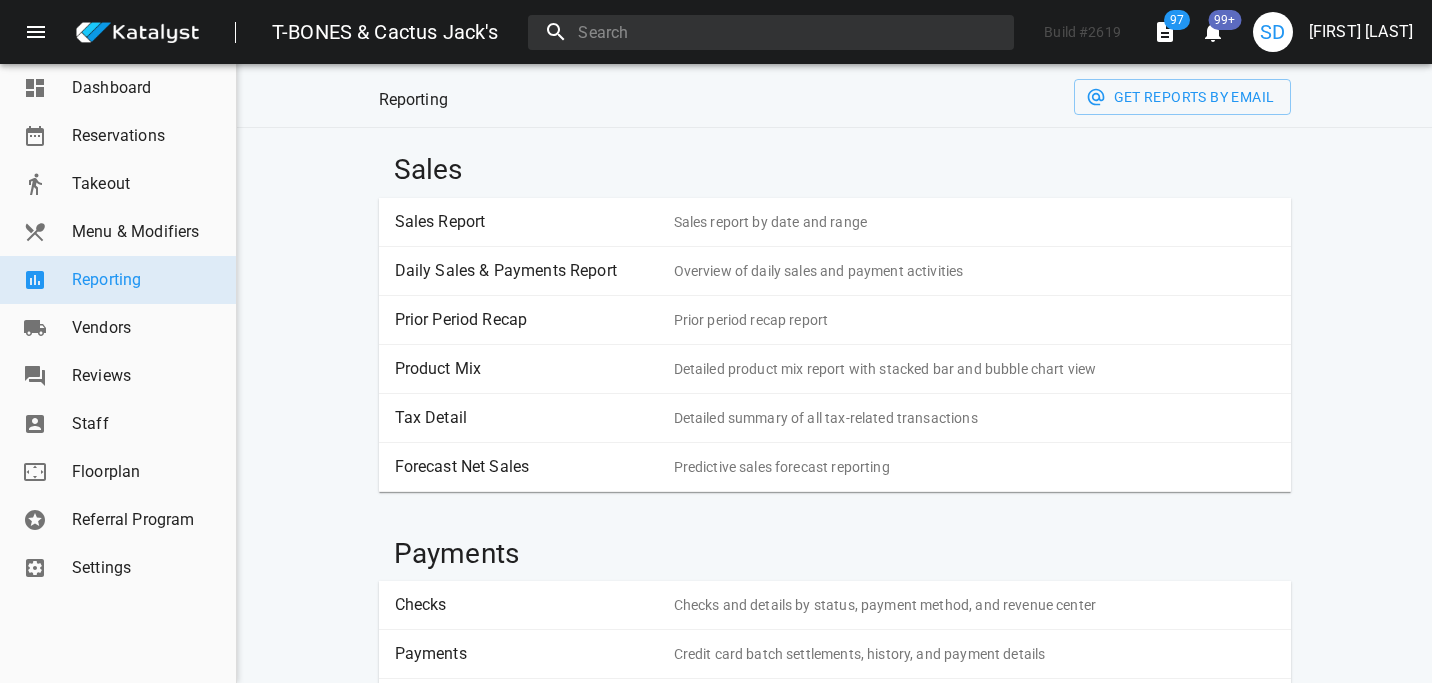 click on "Checks" at bounding box center [527, 605] 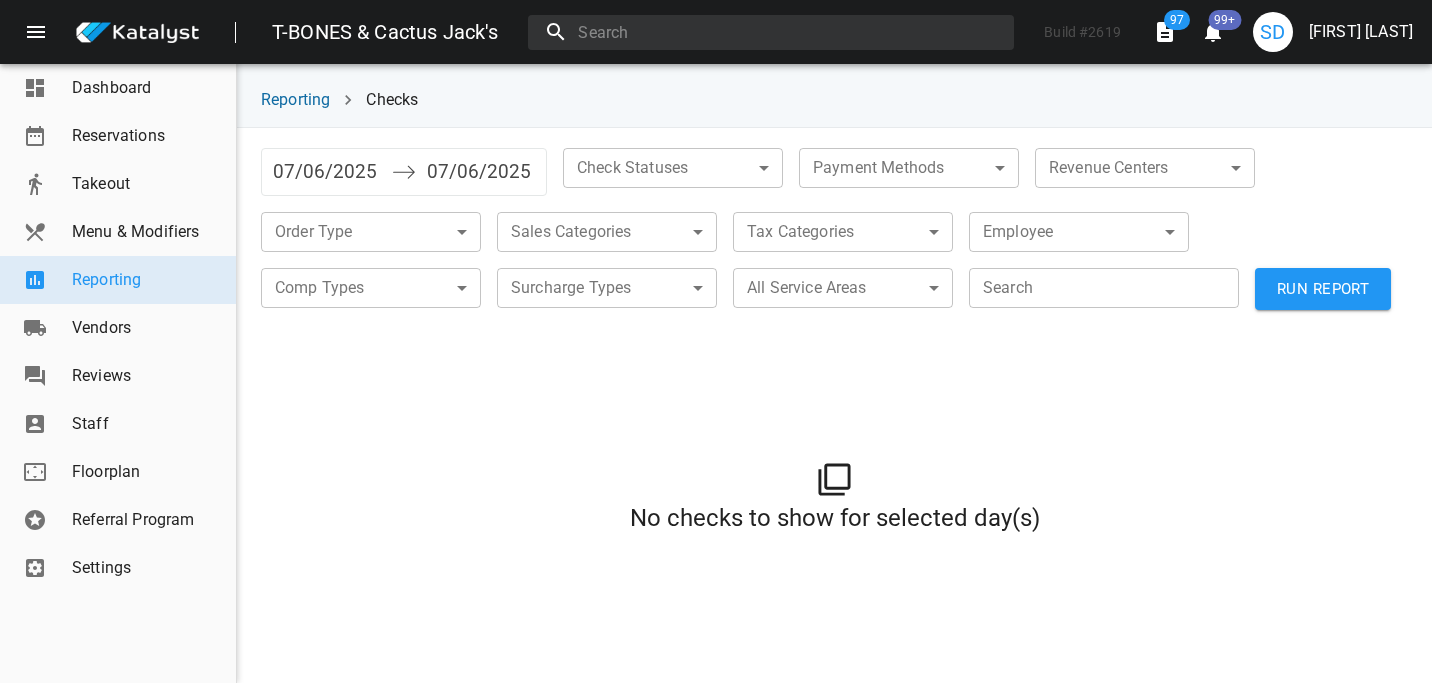 click on "07/06/2025" at bounding box center (327, 172) 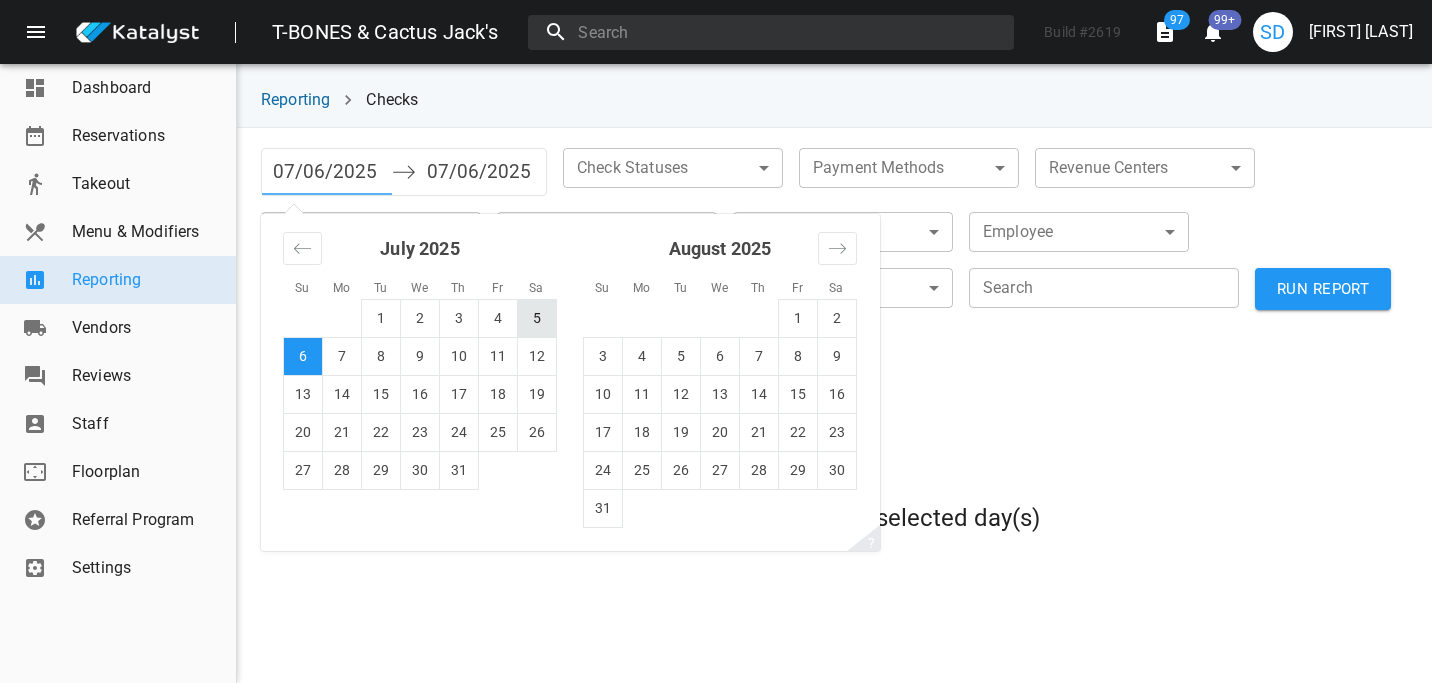 click on "5" at bounding box center [537, 318] 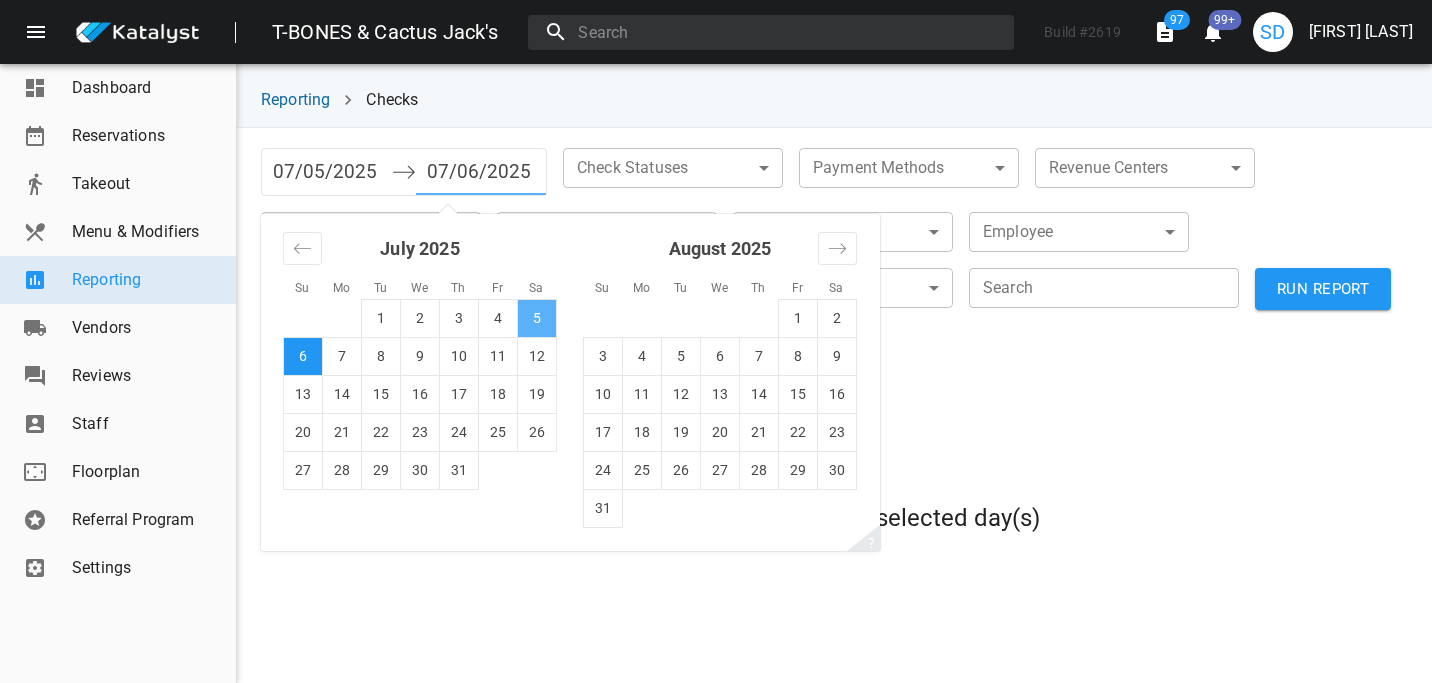 click on "5" at bounding box center (537, 318) 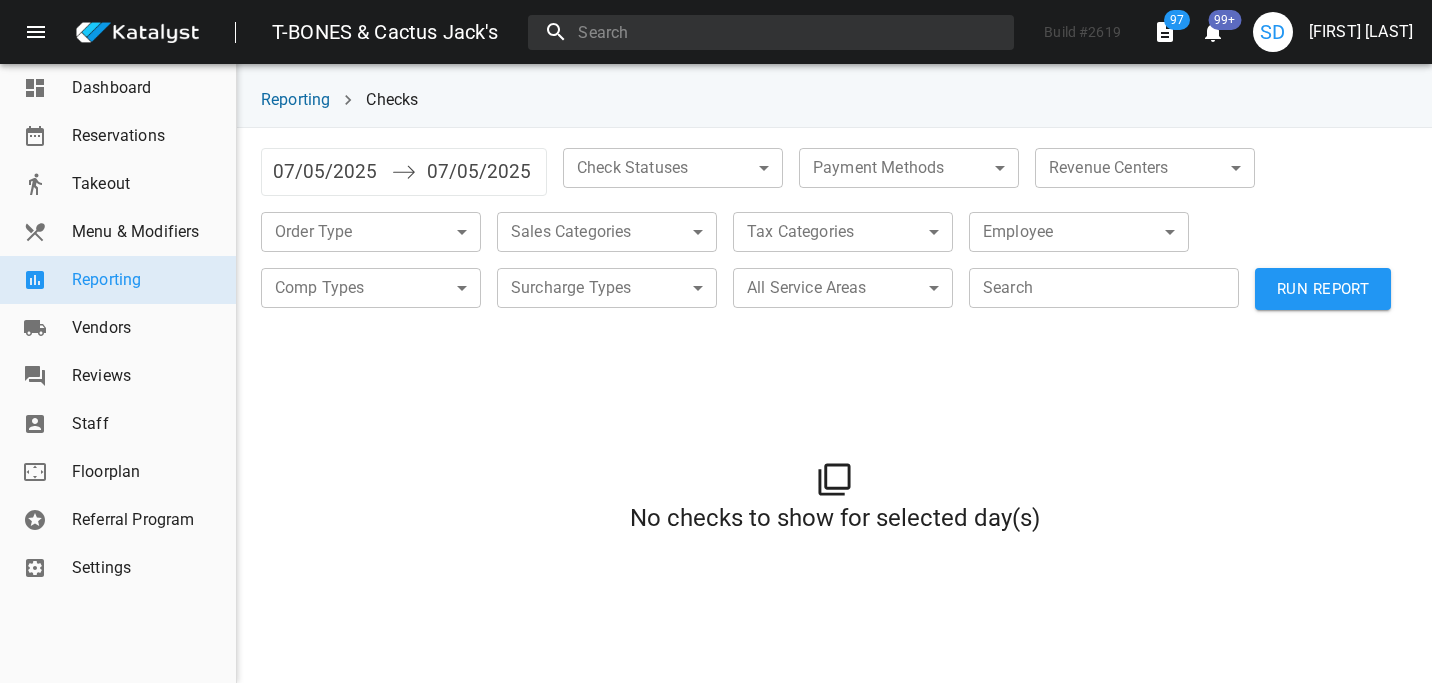 click on "RUN REPORT" at bounding box center [1323, 289] 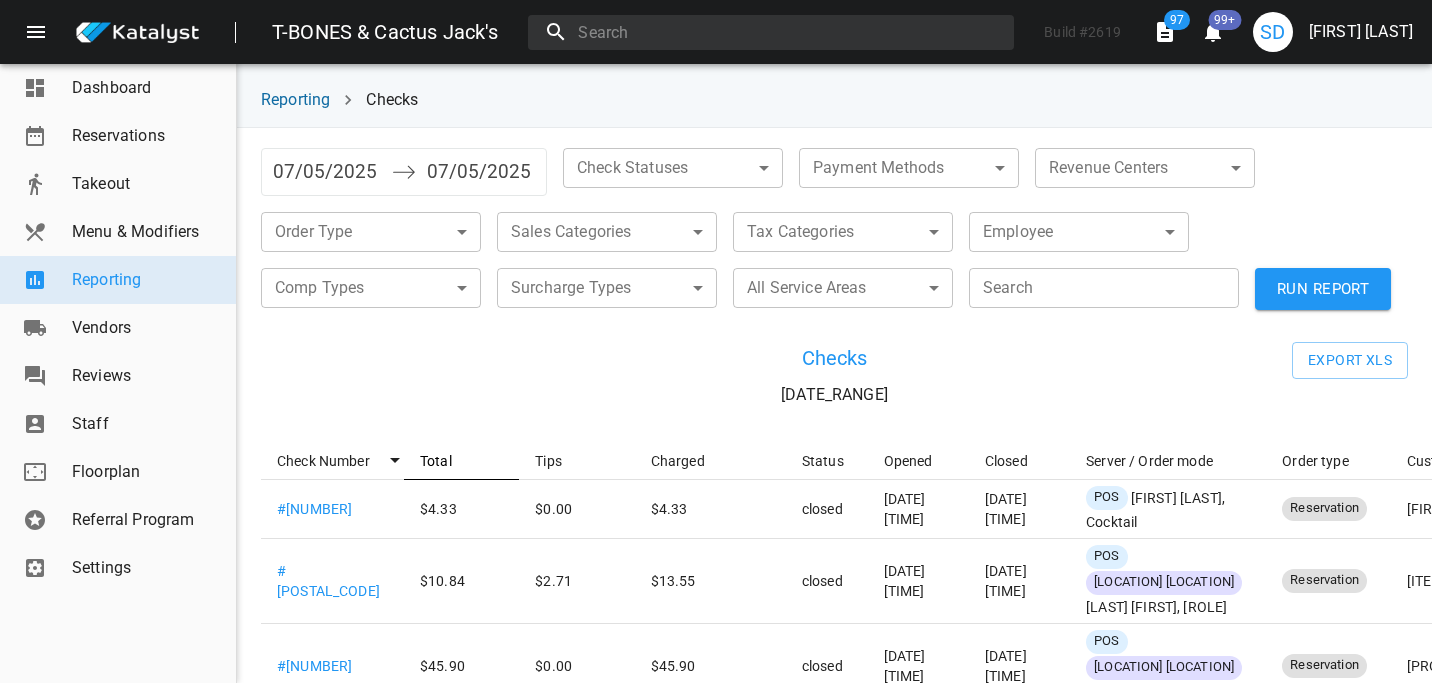 click on "Total" at bounding box center (461, 461) 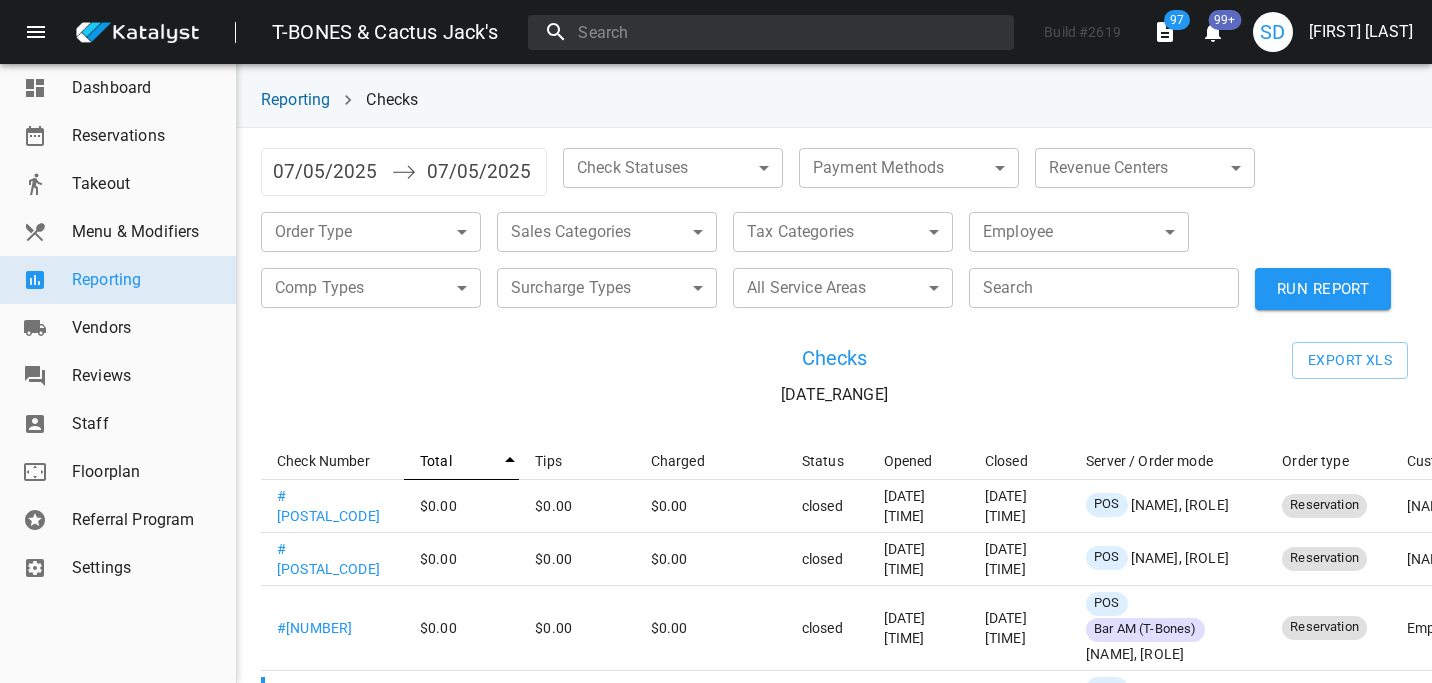 click on "Total" at bounding box center [461, 461] 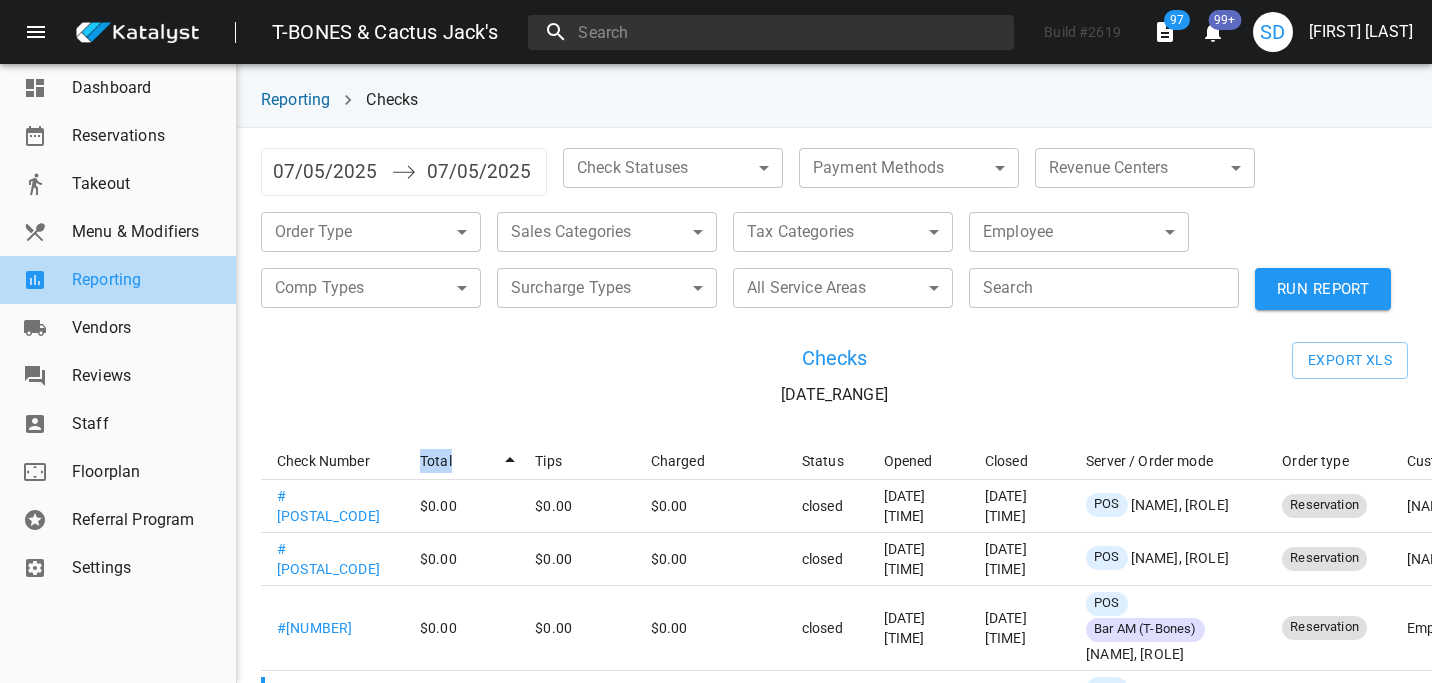 click on "Reporting" at bounding box center [146, 280] 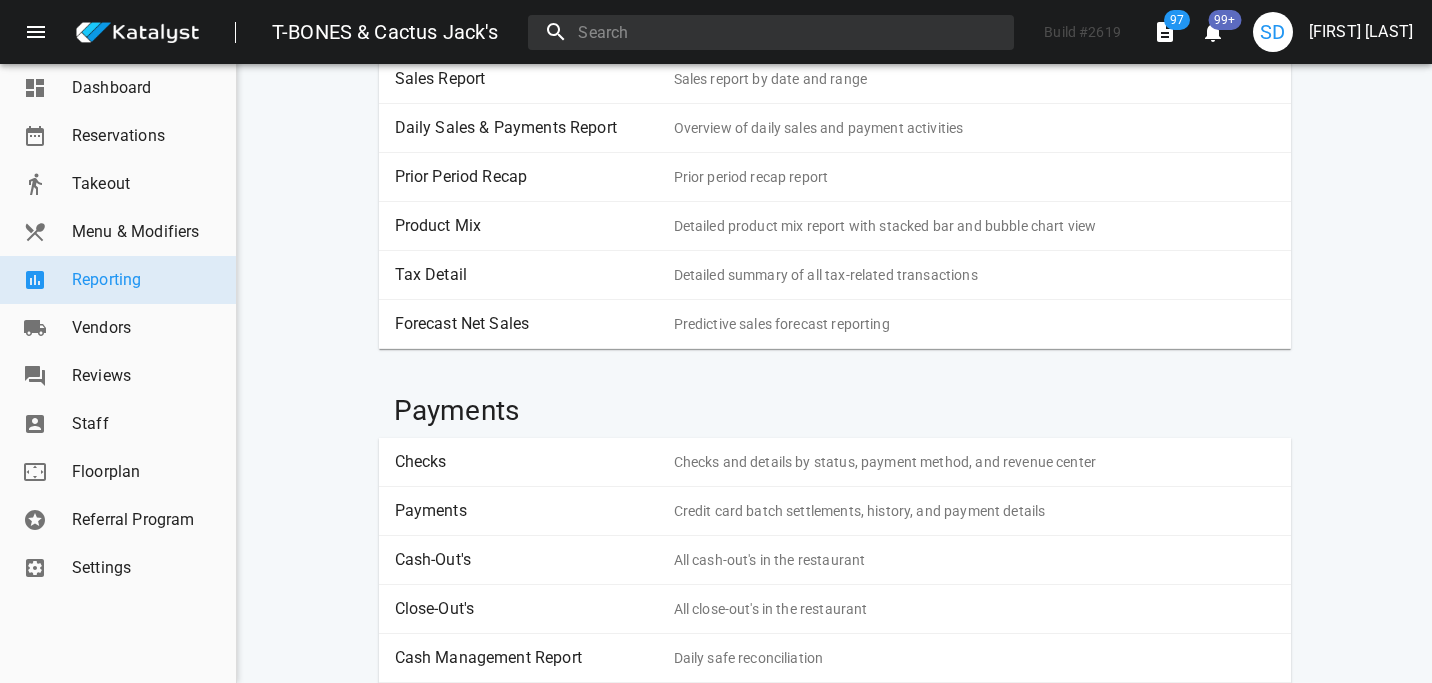scroll, scrollTop: 186, scrollLeft: 0, axis: vertical 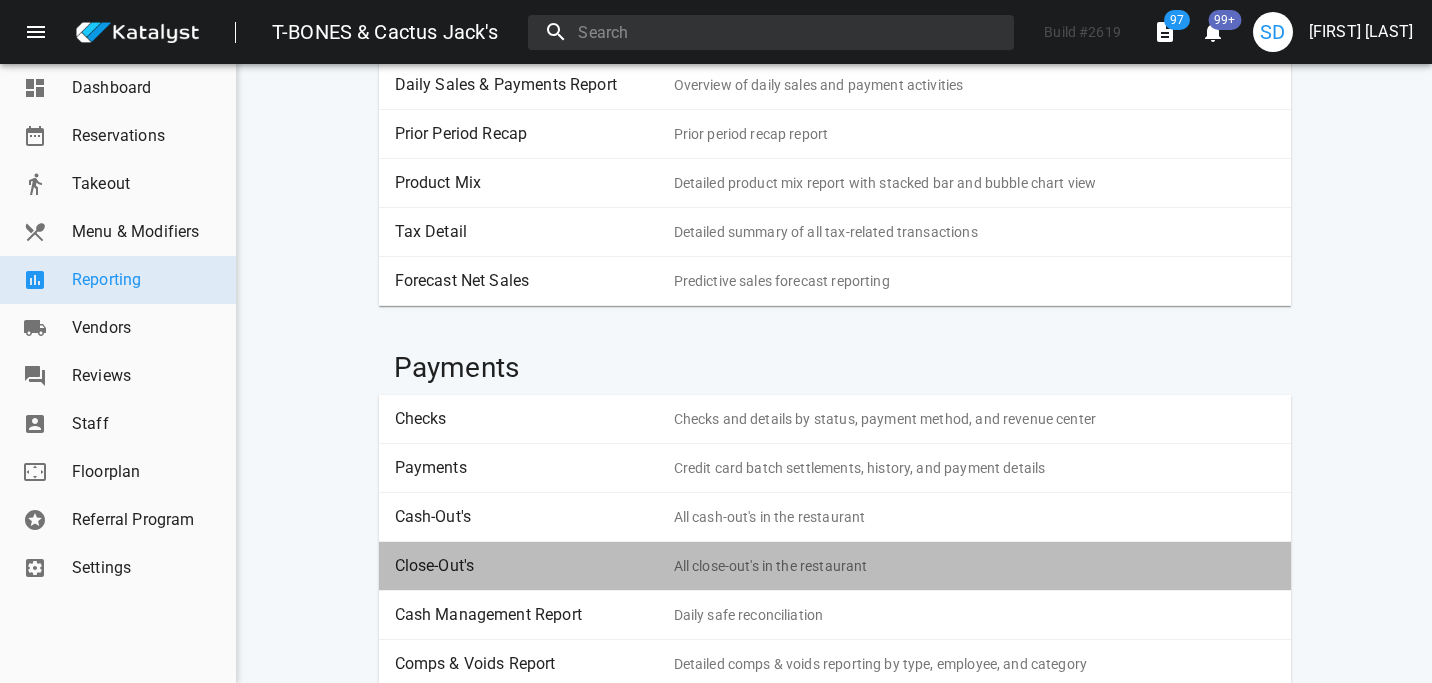 click on "Close-Out's" at bounding box center (527, 566) 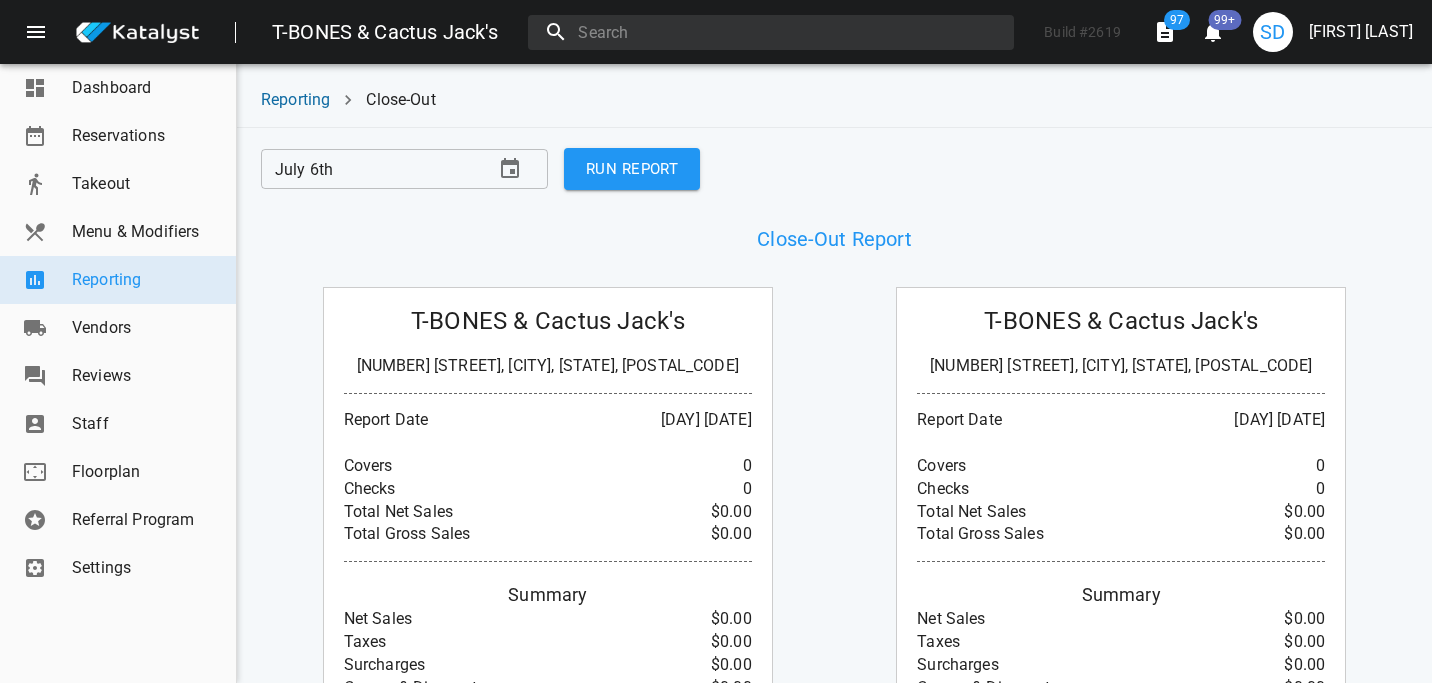 click at bounding box center [510, 169] 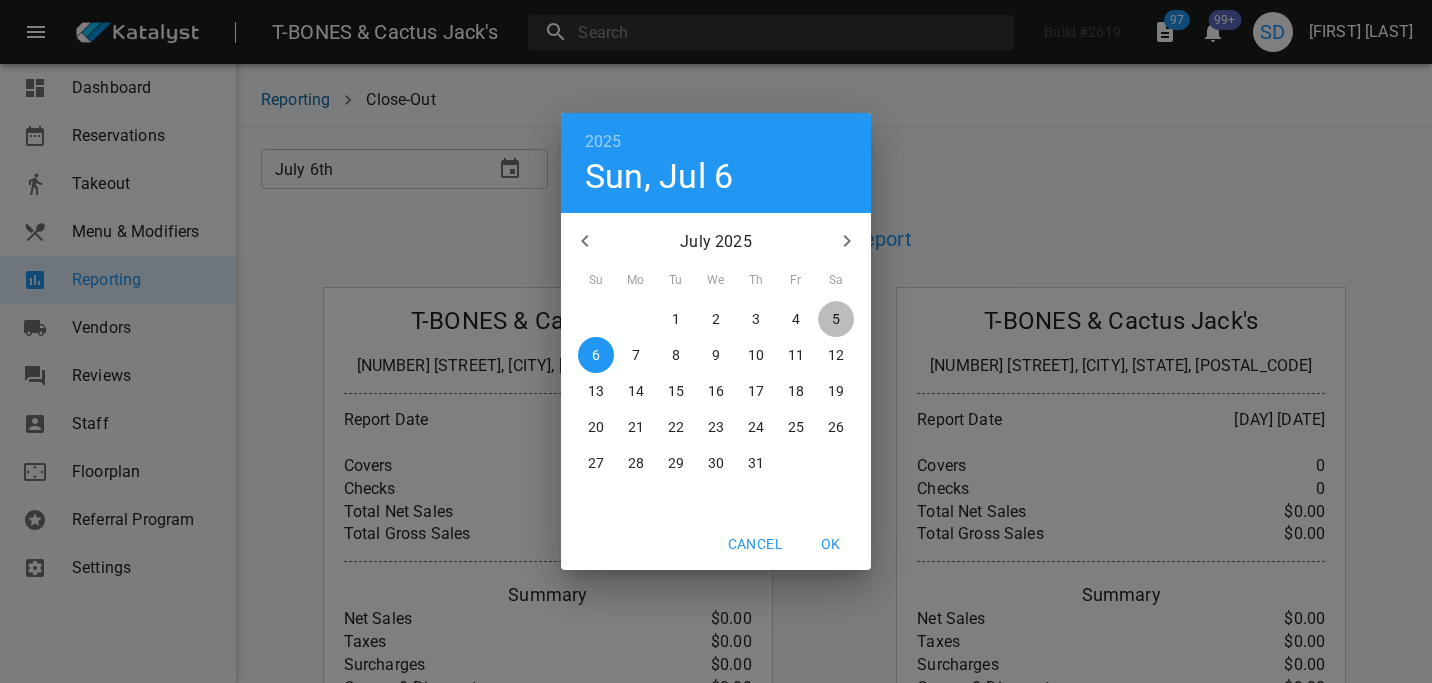 click on "5" at bounding box center [596, 319] 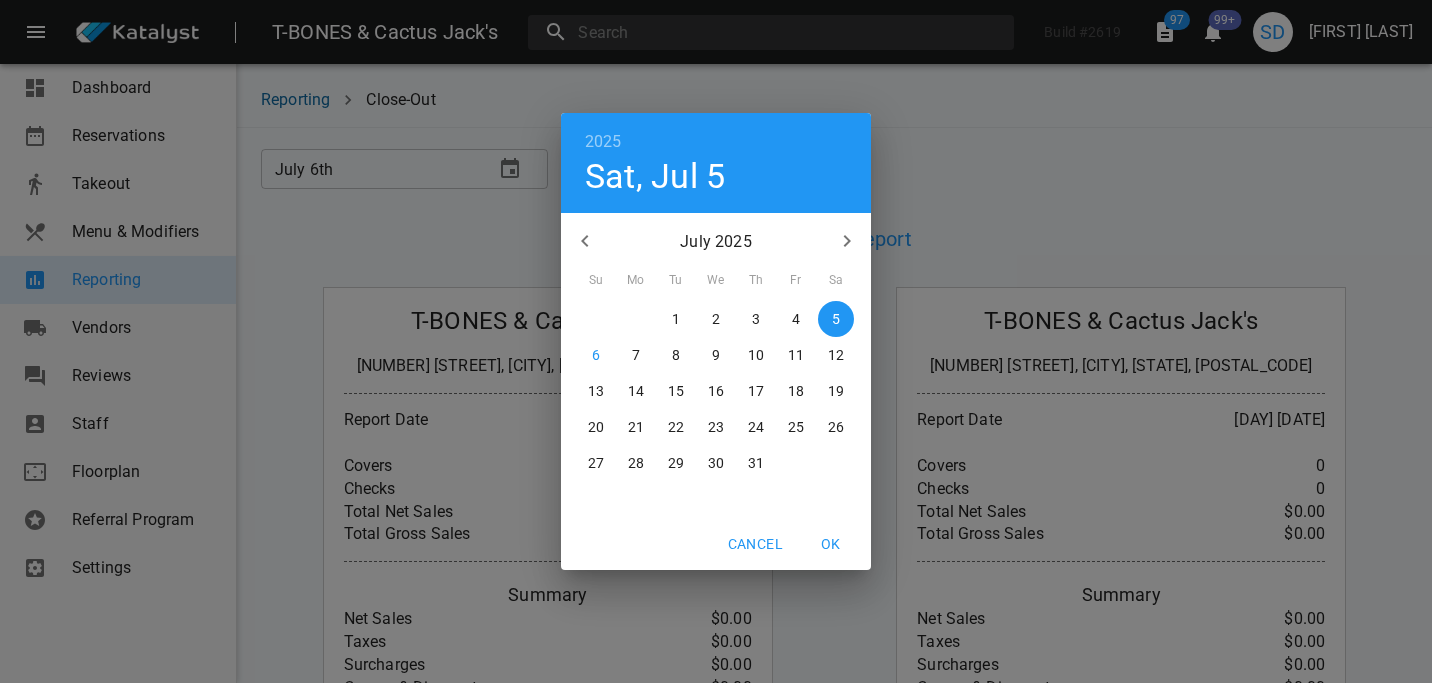click on "OK" at bounding box center [831, 544] 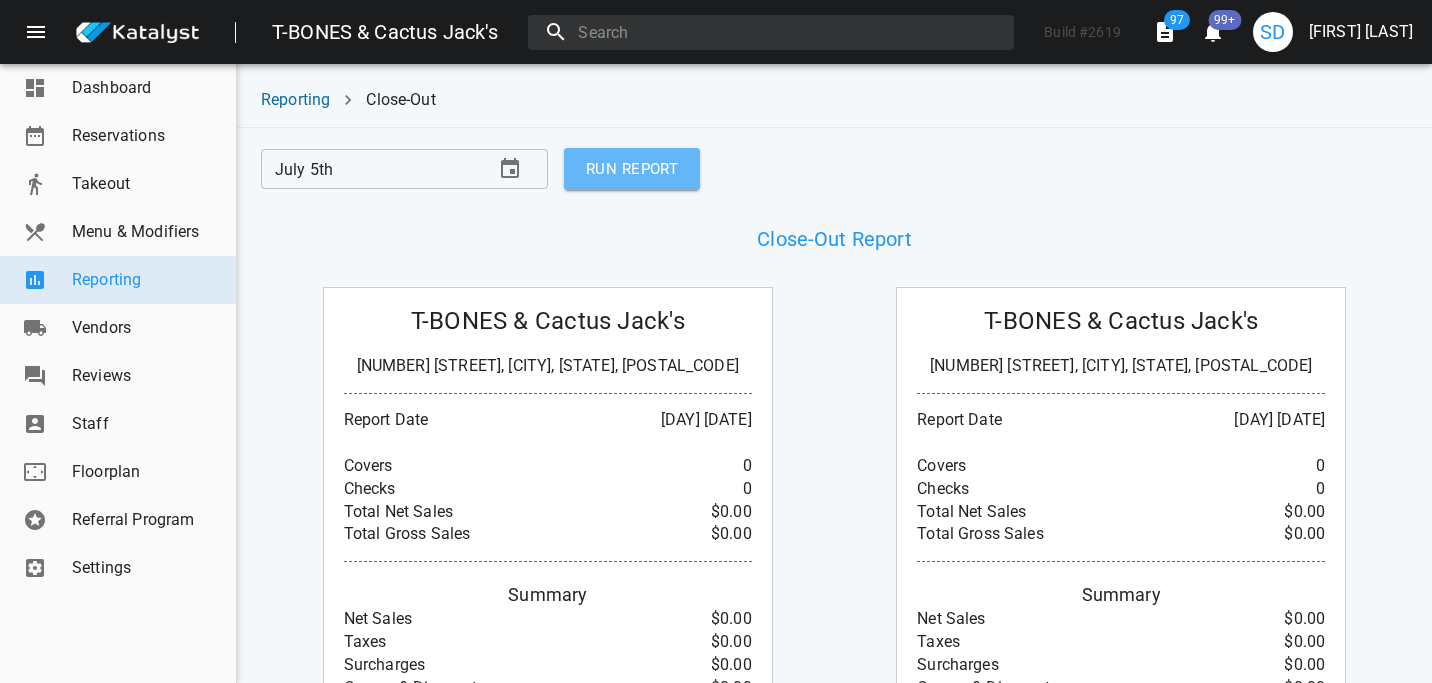 click on "RUN REPORT" at bounding box center [632, 169] 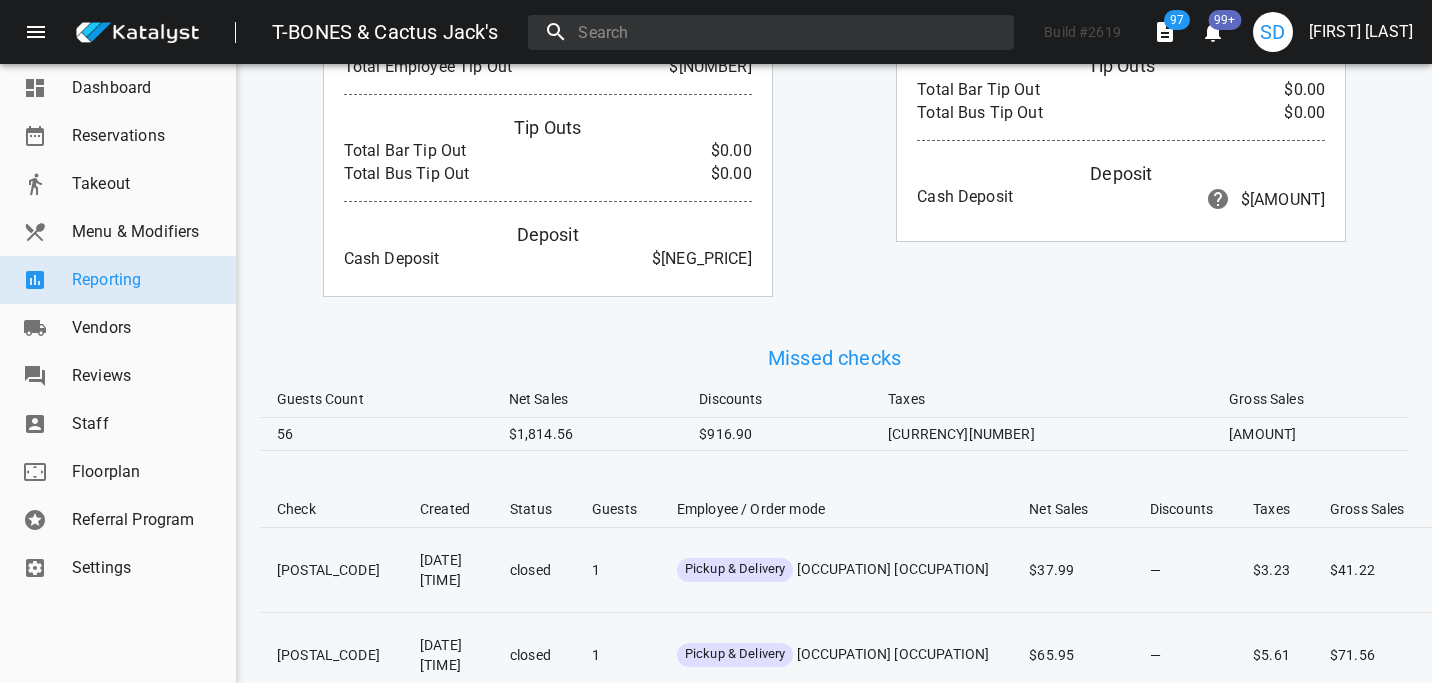 scroll, scrollTop: 3017, scrollLeft: 0, axis: vertical 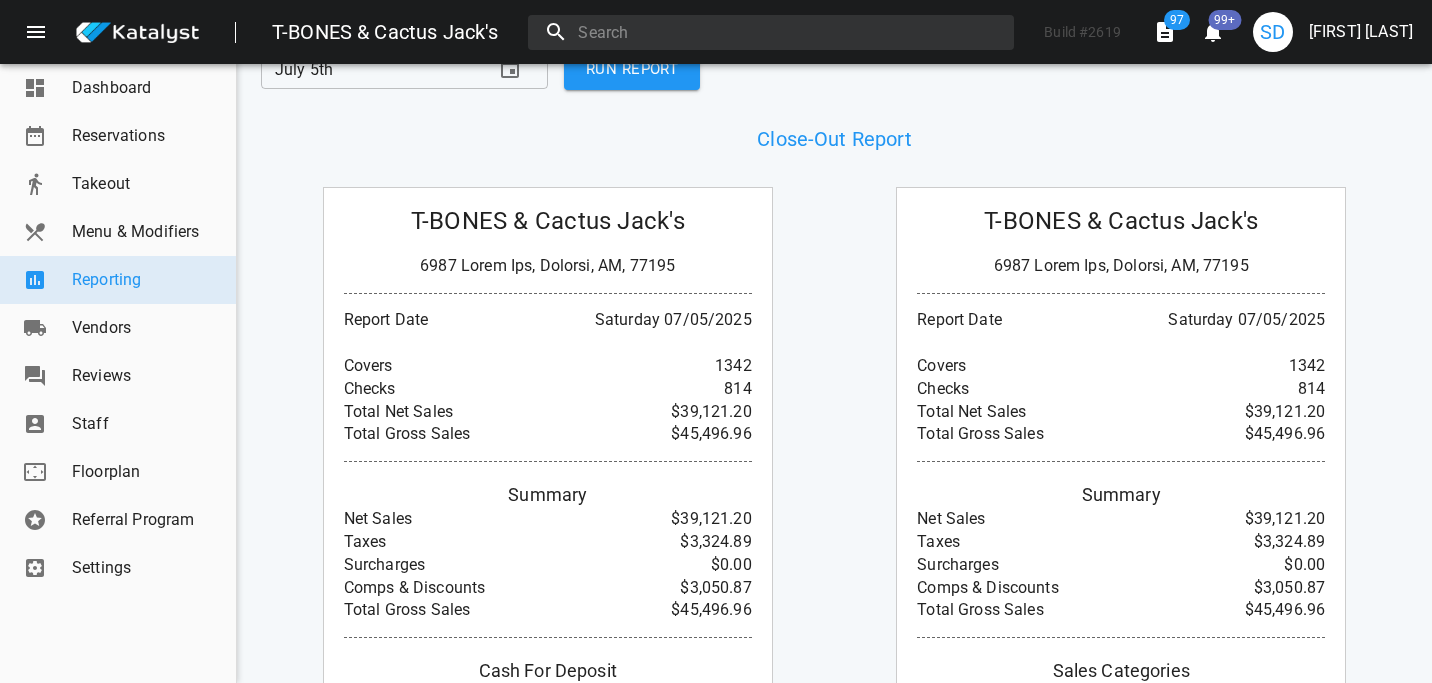 click on "T-BONES & Cactus Jack's Build # 2619 97 99+ SD [FIRST] [LAST]" at bounding box center [716, 32] 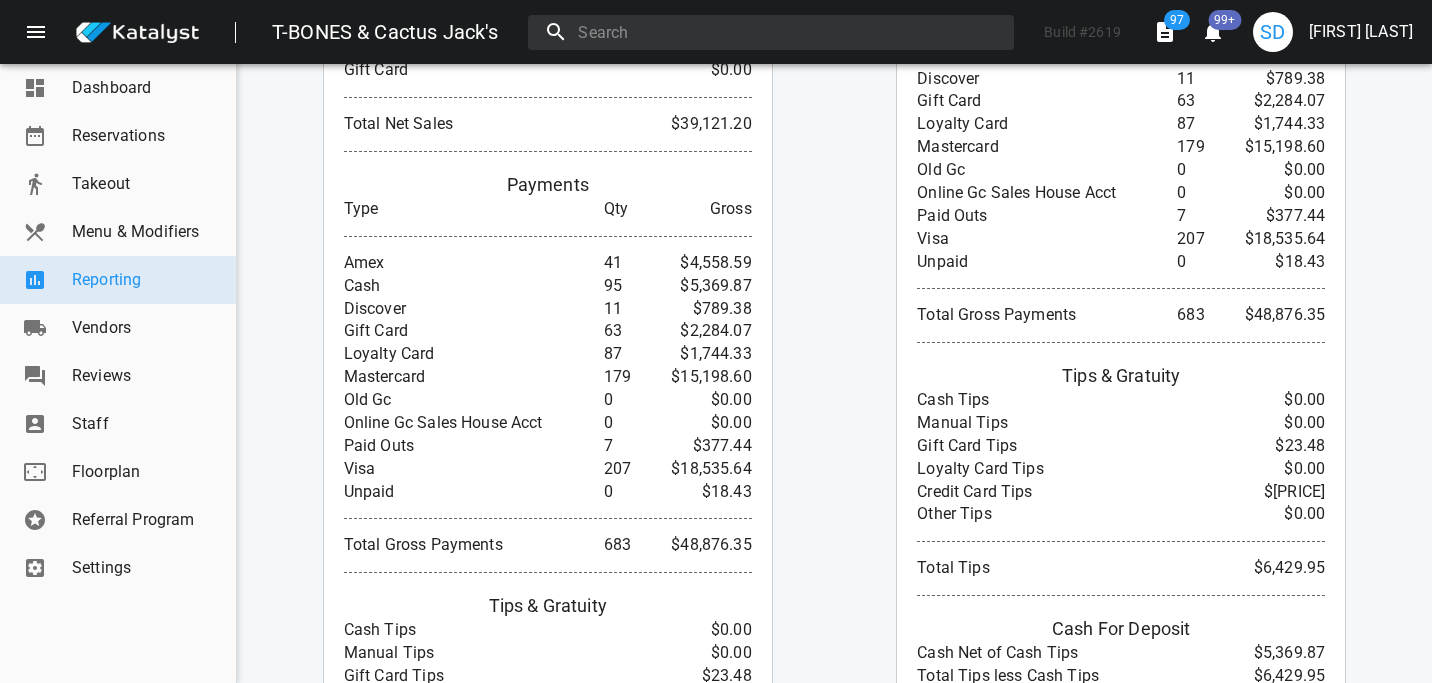 scroll, scrollTop: 2661, scrollLeft: 0, axis: vertical 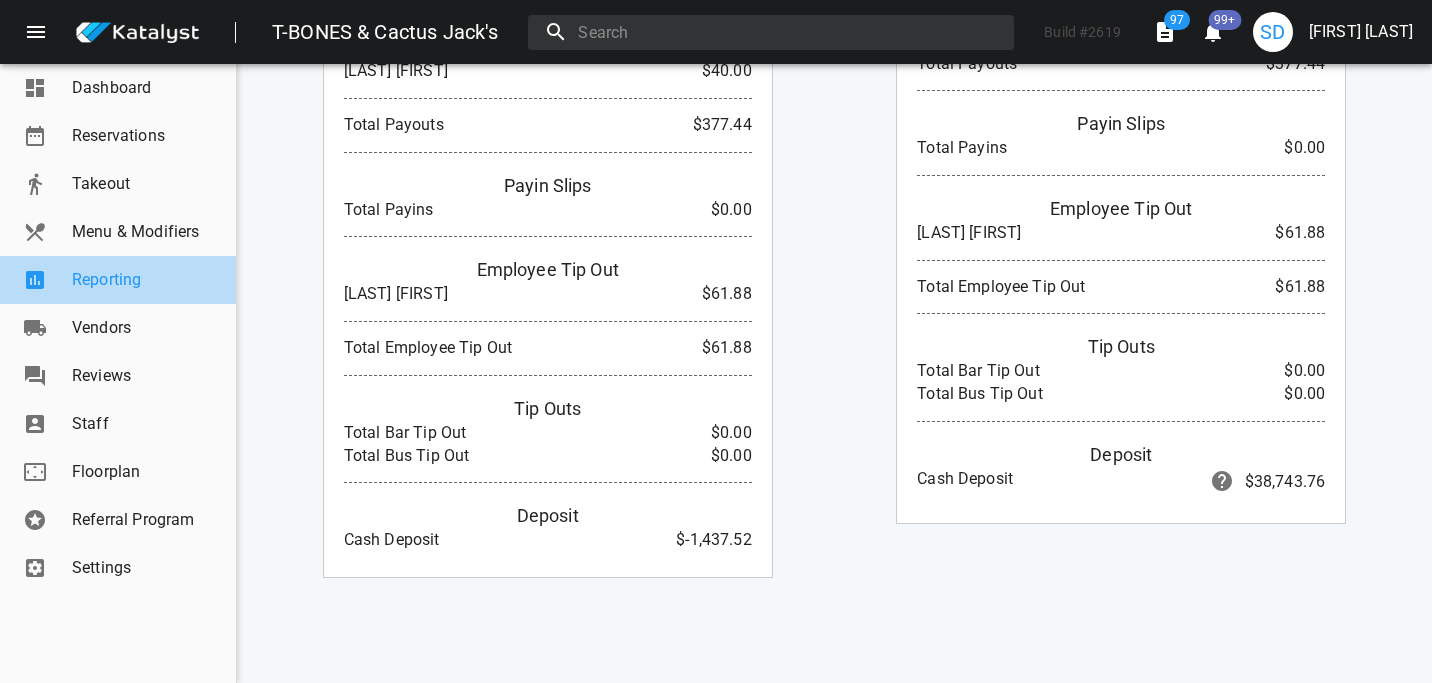 click on "Reporting" at bounding box center (146, 280) 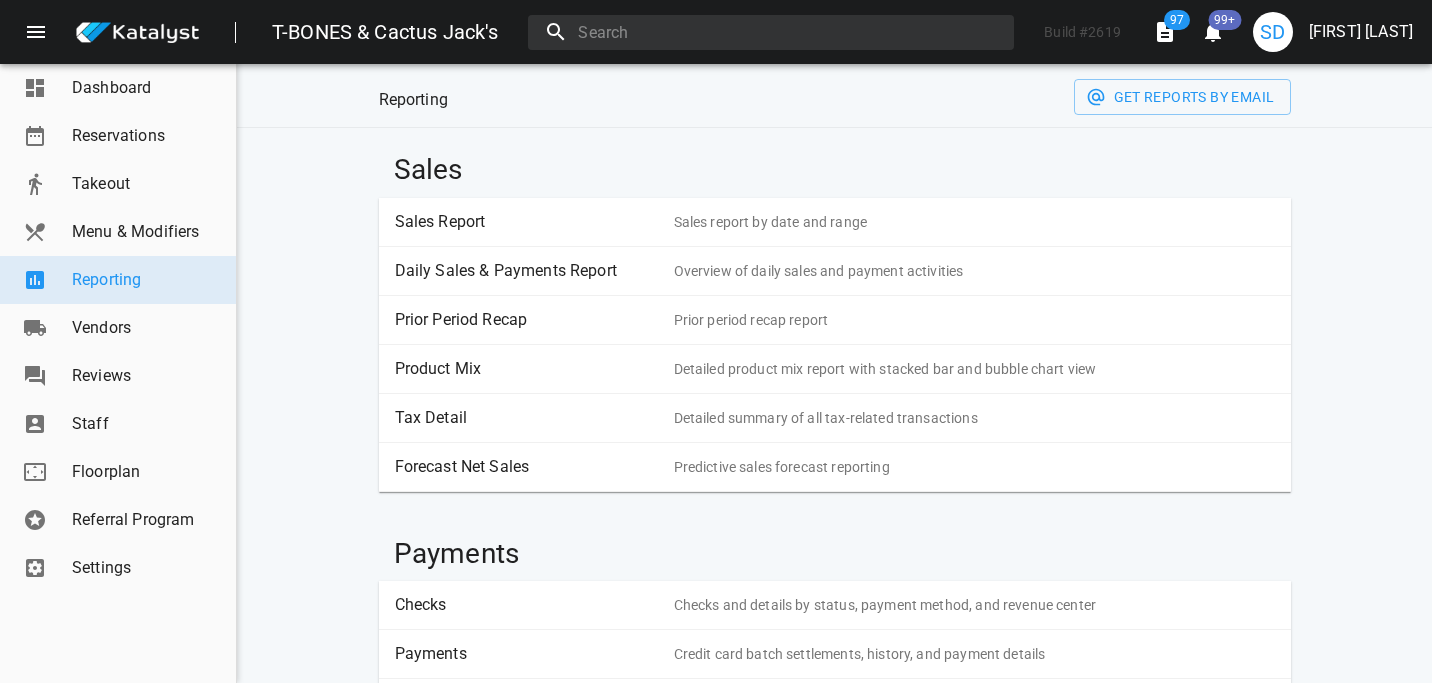 click on "Sales Report" at bounding box center (527, 222) 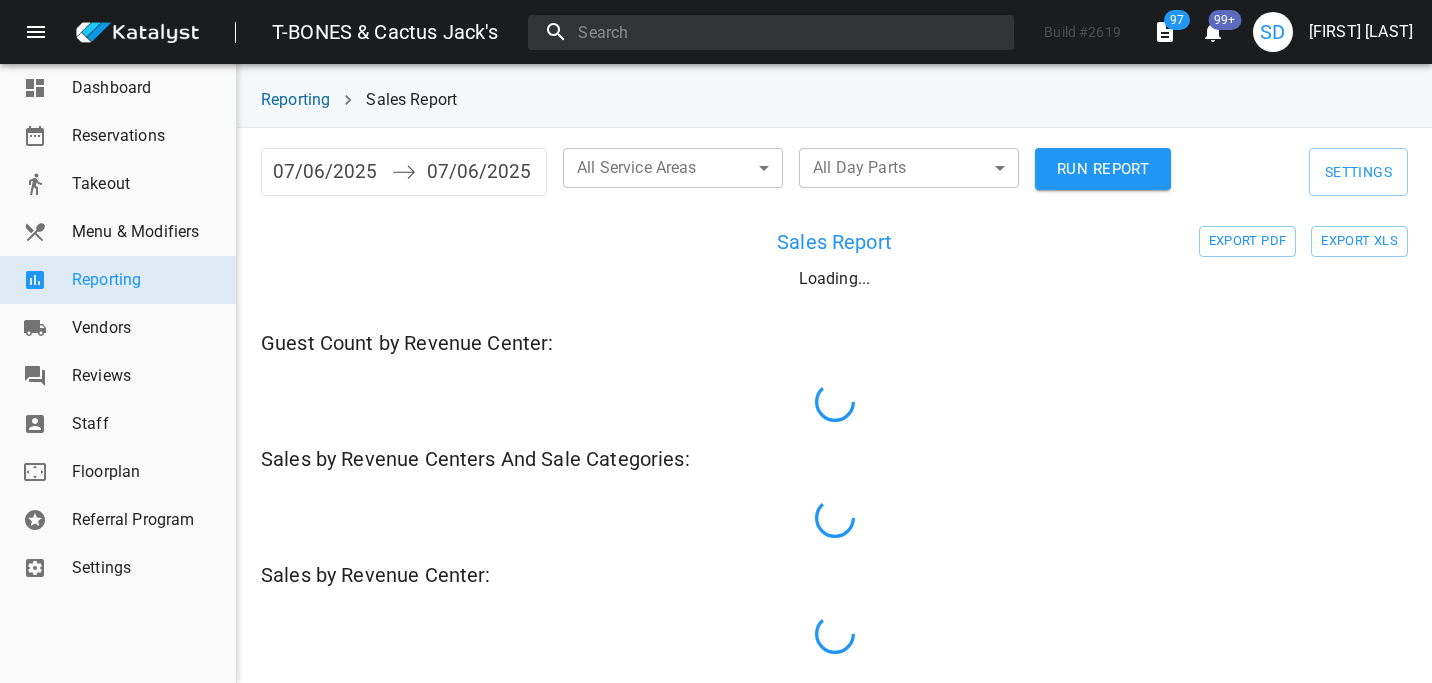 click on "07/06/2025" at bounding box center (327, 172) 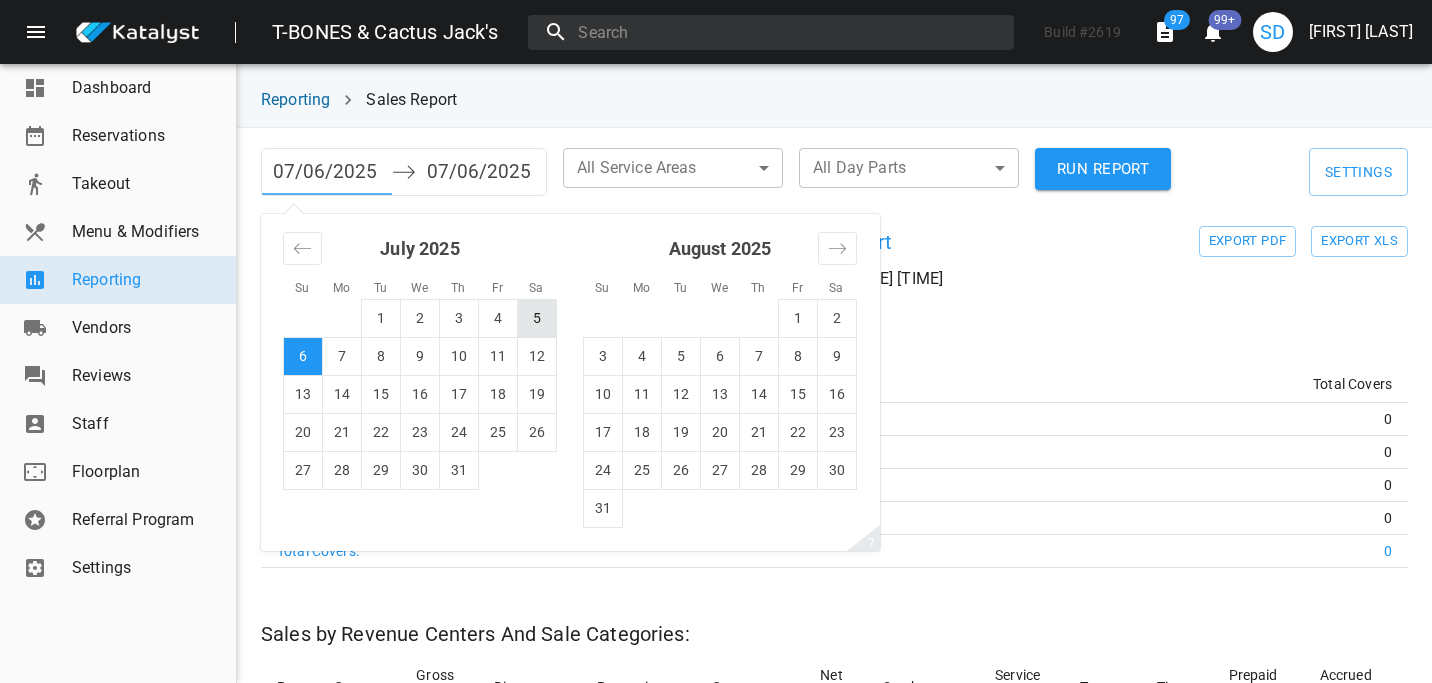 click on "5" at bounding box center [537, 318] 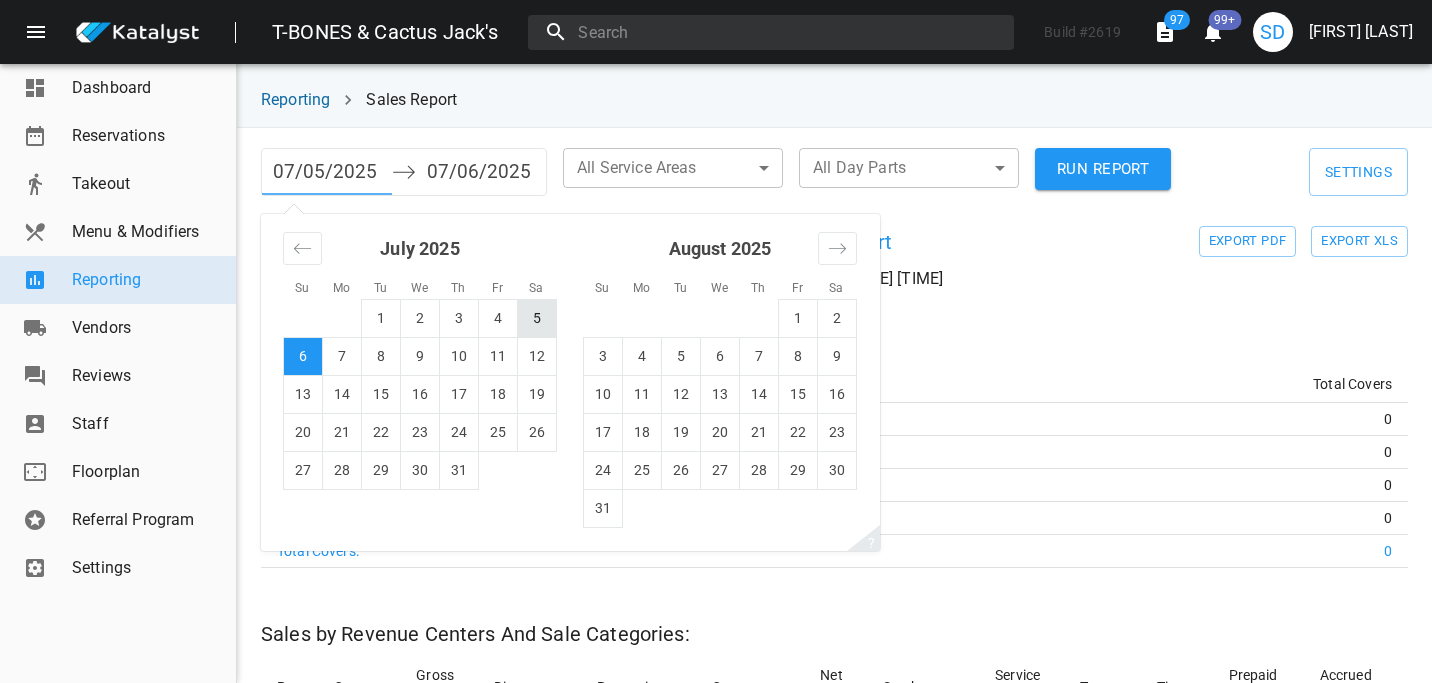click on "5" at bounding box center (537, 318) 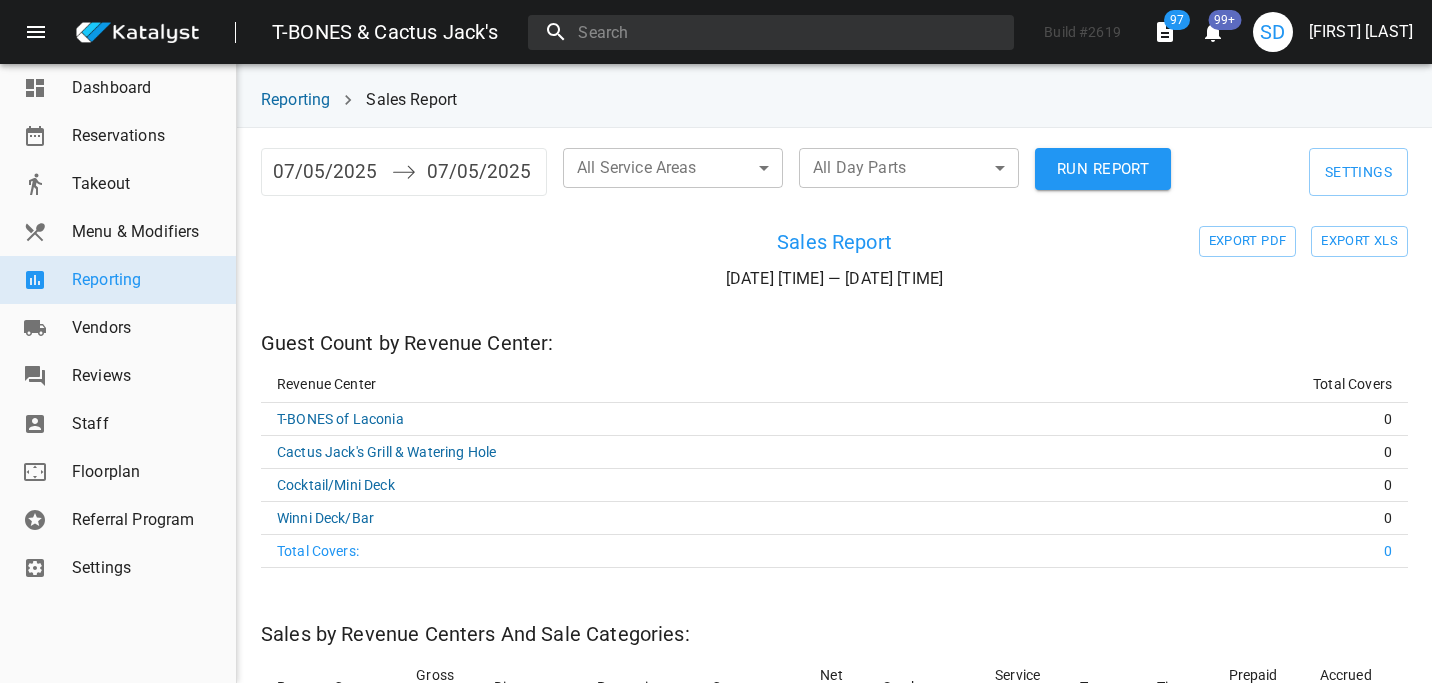 click on "RUN REPORT" at bounding box center (1103, 169) 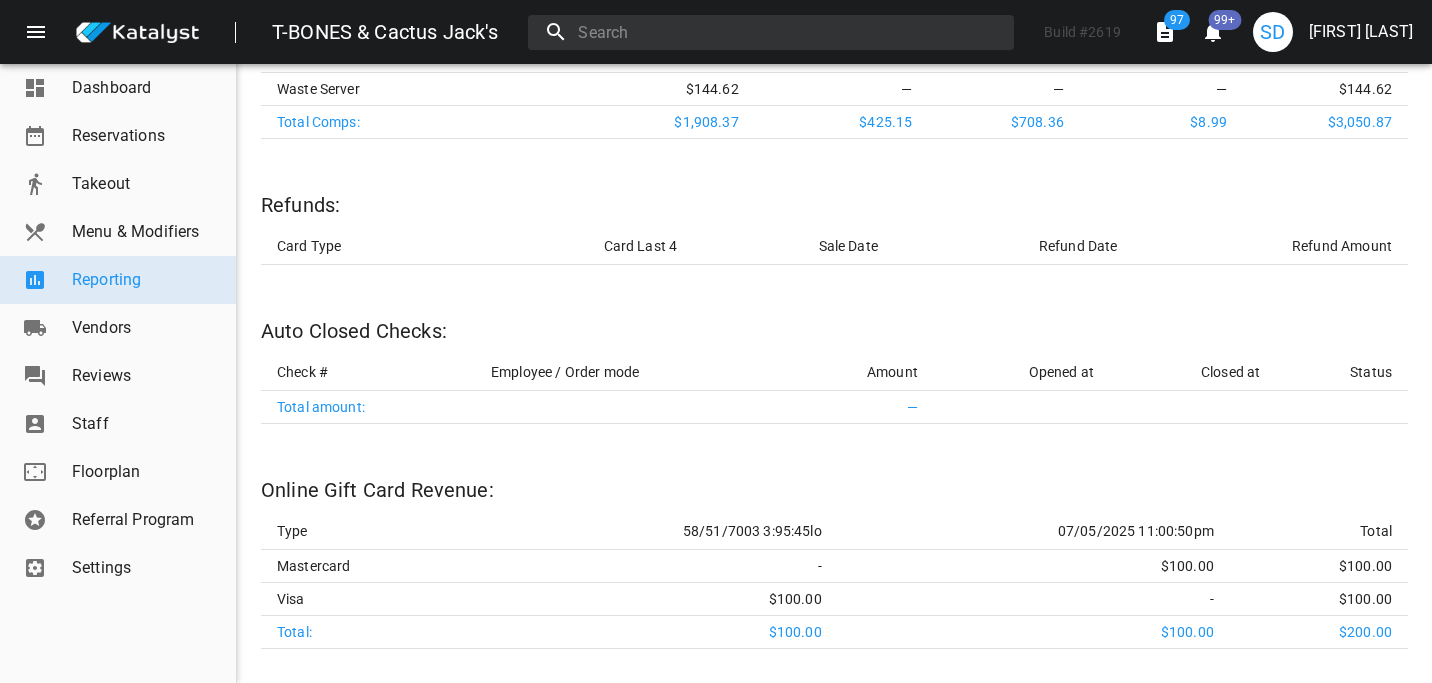 scroll, scrollTop: 6210, scrollLeft: 0, axis: vertical 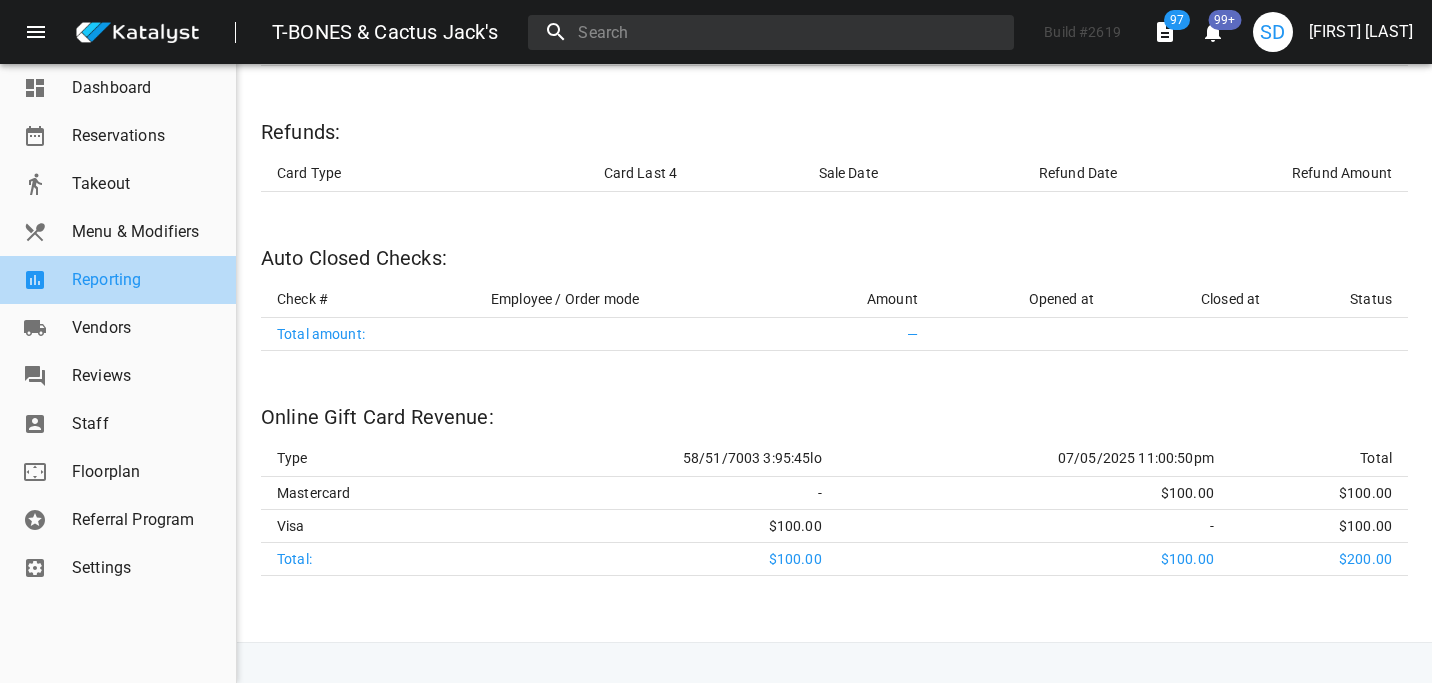 click on "Reporting" at bounding box center [146, 280] 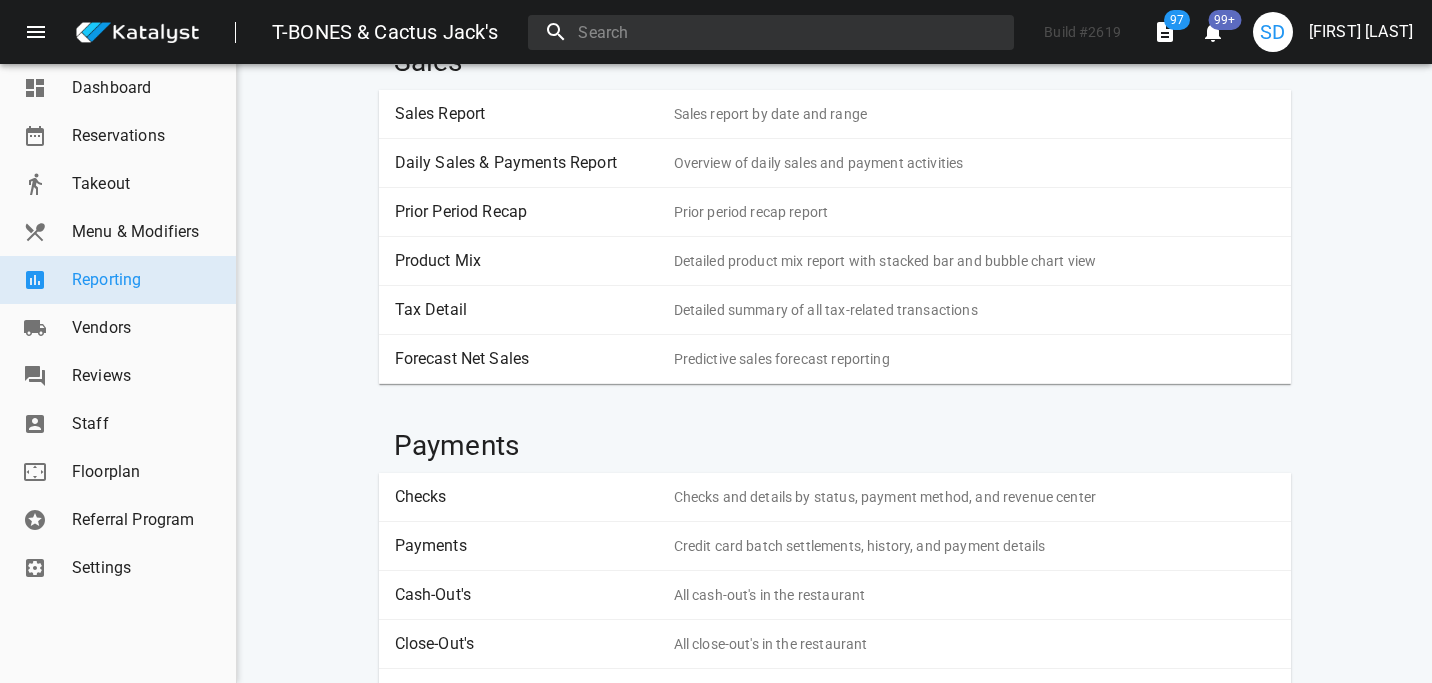 scroll, scrollTop: 106, scrollLeft: 0, axis: vertical 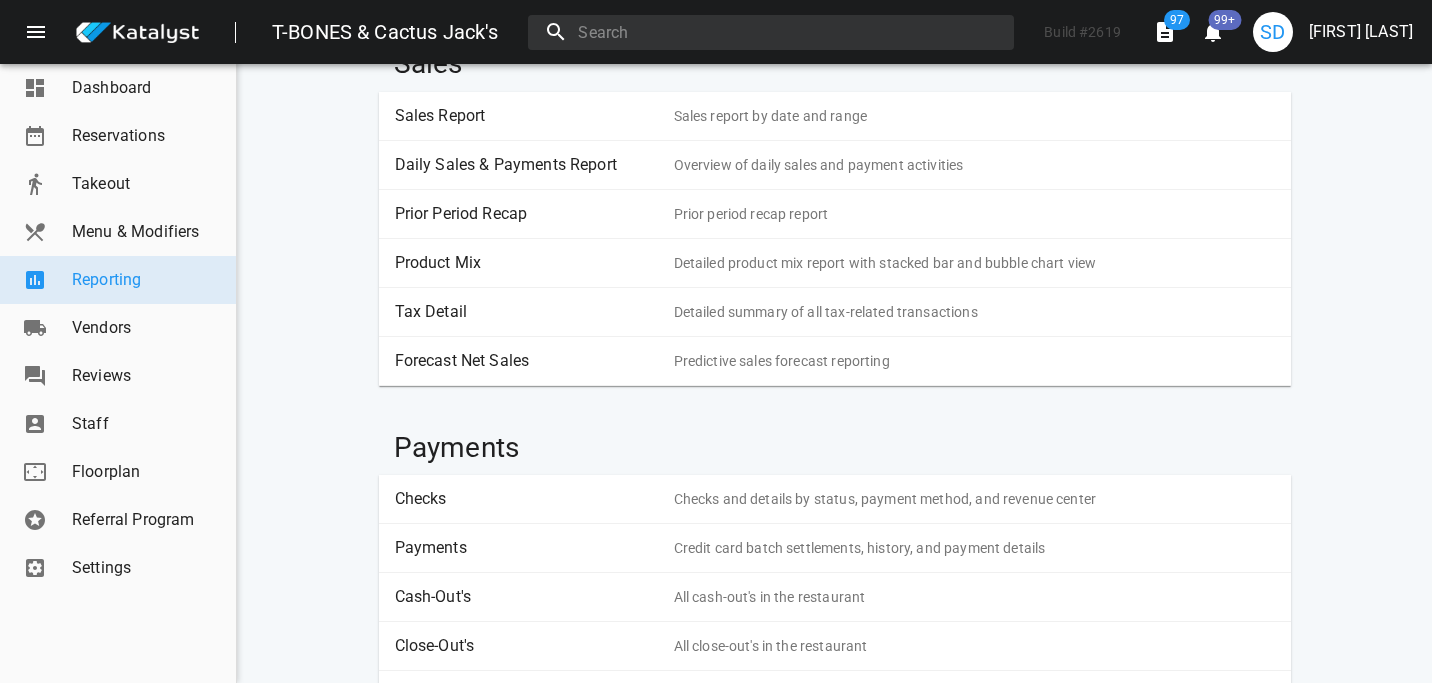click on "Sales Report Sales report by date and range" at bounding box center [835, 116] 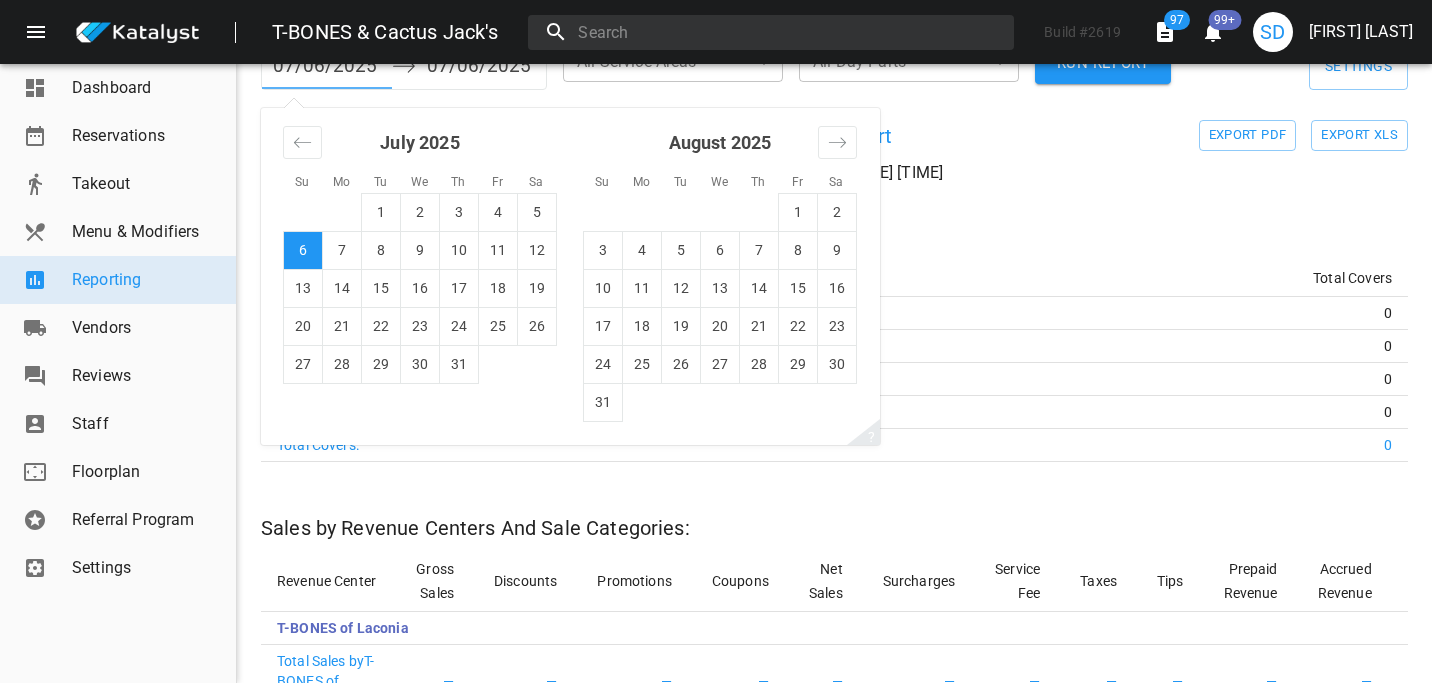 click on "07/06/2025" at bounding box center (327, 66) 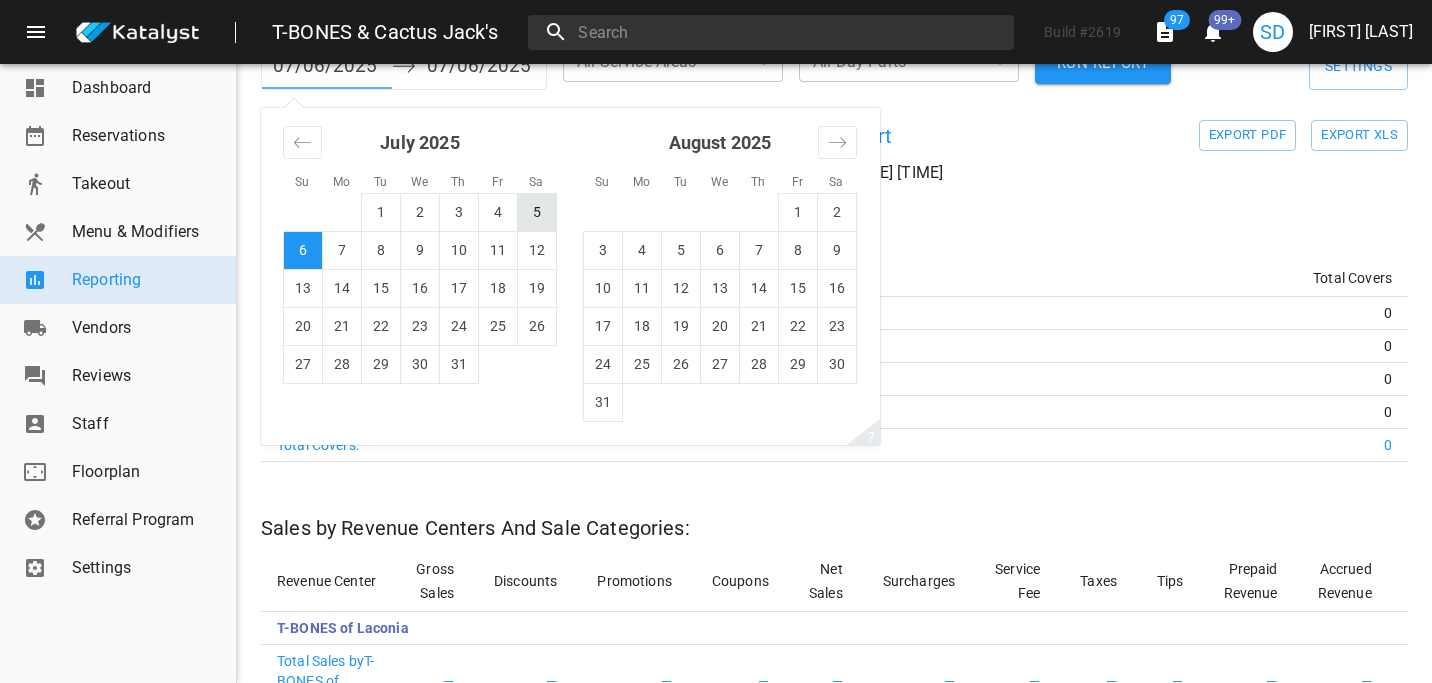 click on "5" at bounding box center [537, 212] 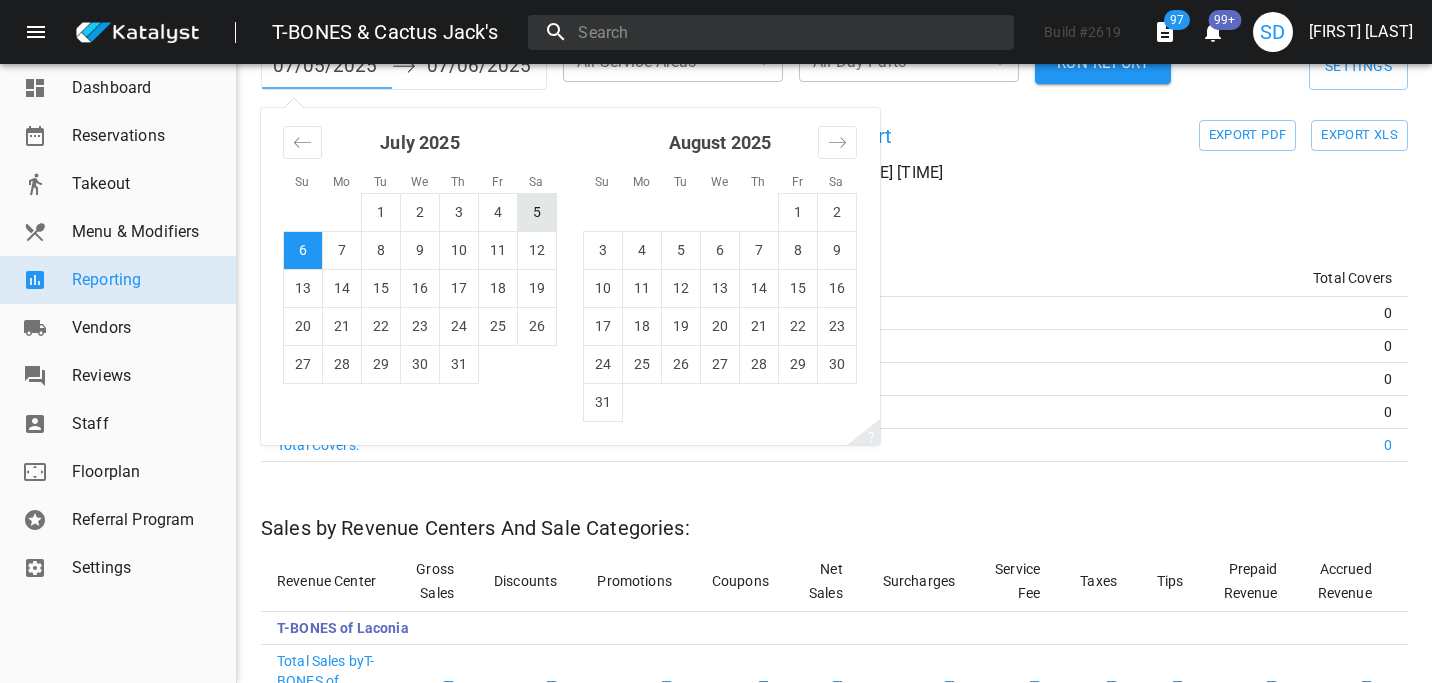 scroll, scrollTop: 85, scrollLeft: 0, axis: vertical 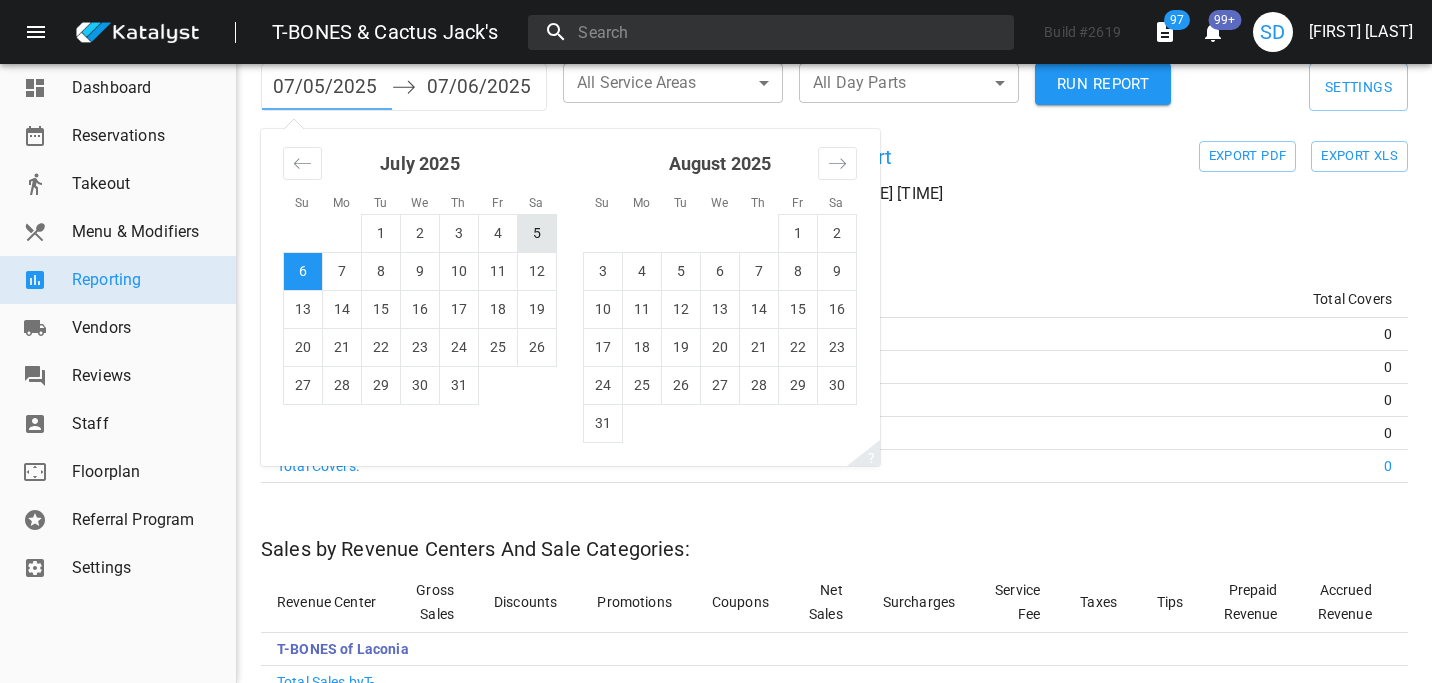 click on "1 2 3 4 5 6 7 8 9 10 11 12 13 14 15 16 17 18 19 20 21 22 23 24 25 26 27 28 29 30 31" at bounding box center [420, 309] 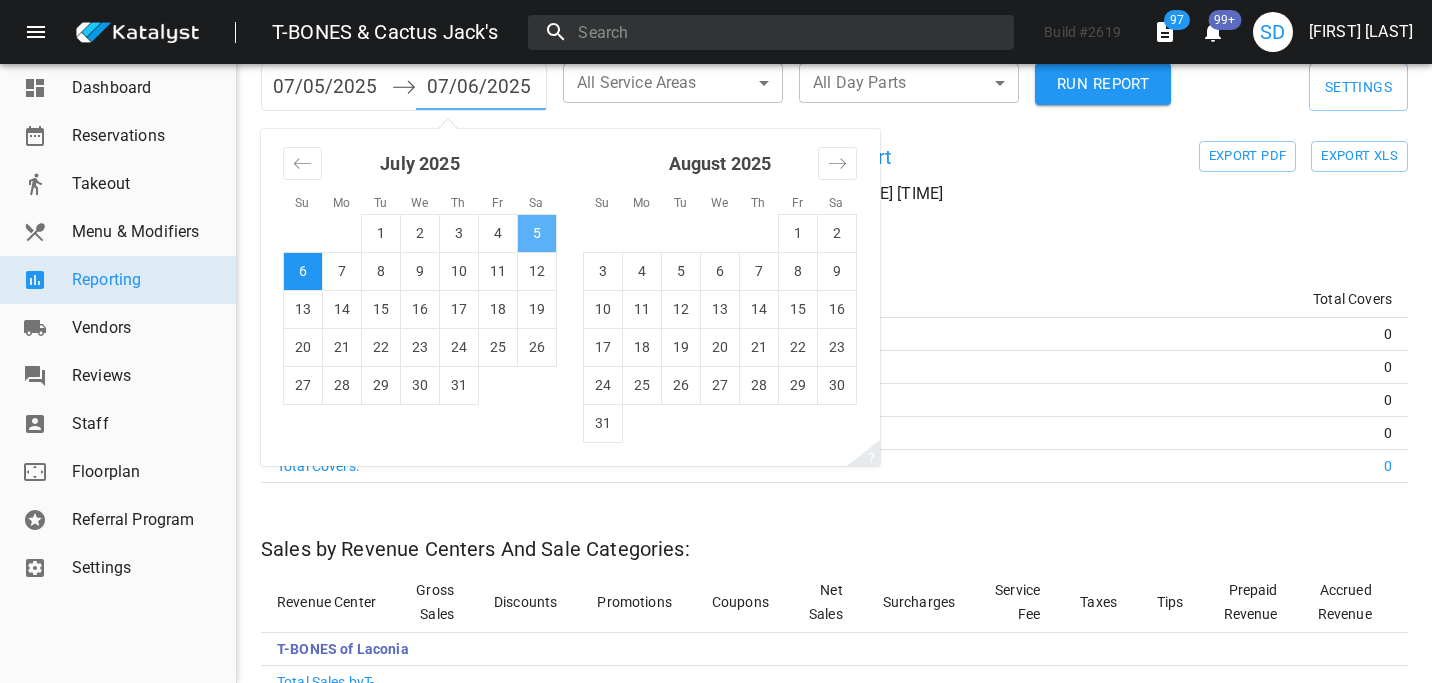 click on "5" at bounding box center (537, 233) 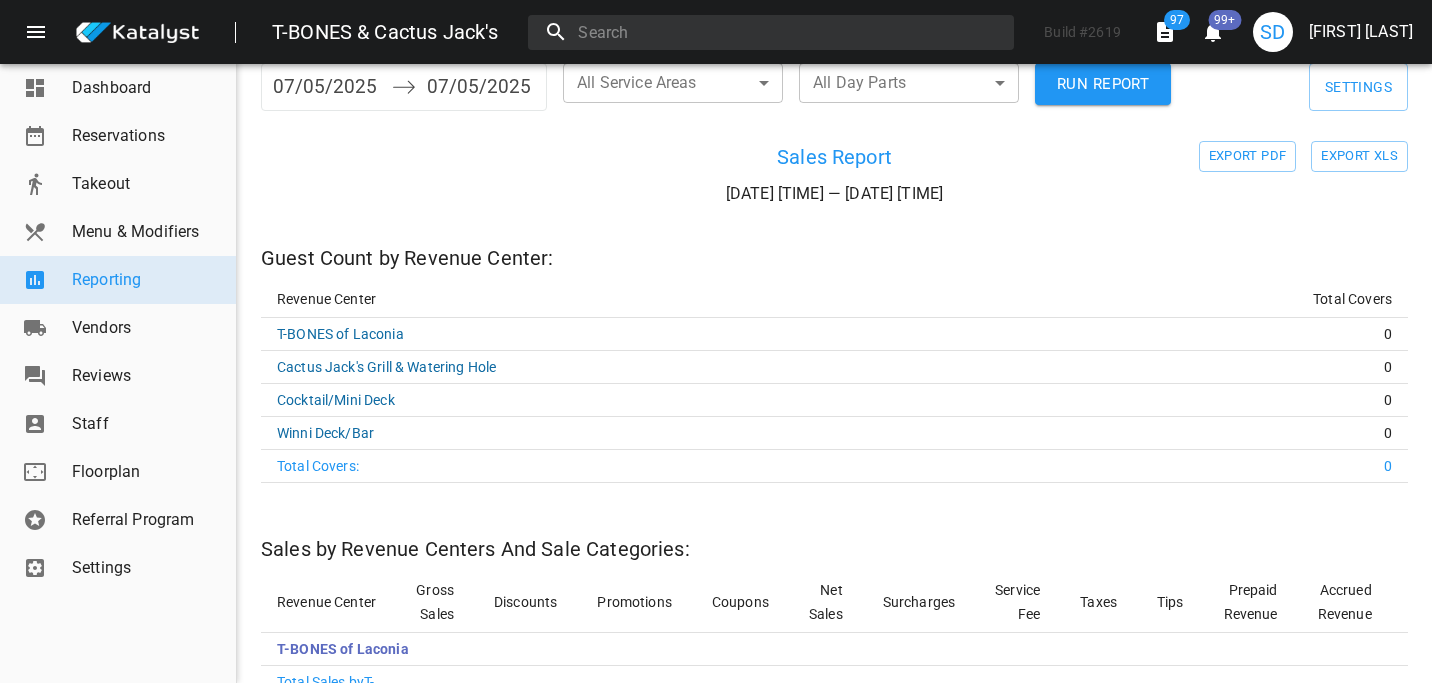 click on "RUN REPORT" at bounding box center [1103, 84] 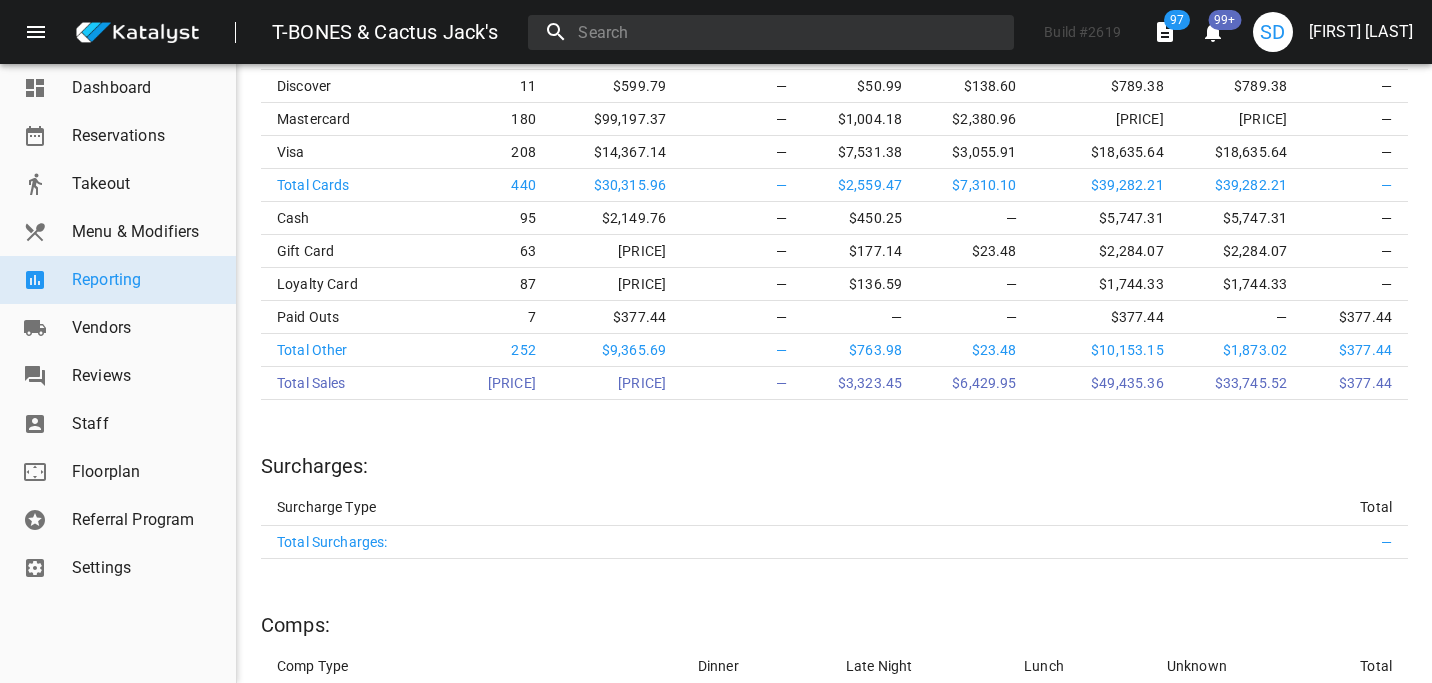 scroll, scrollTop: 5087, scrollLeft: 0, axis: vertical 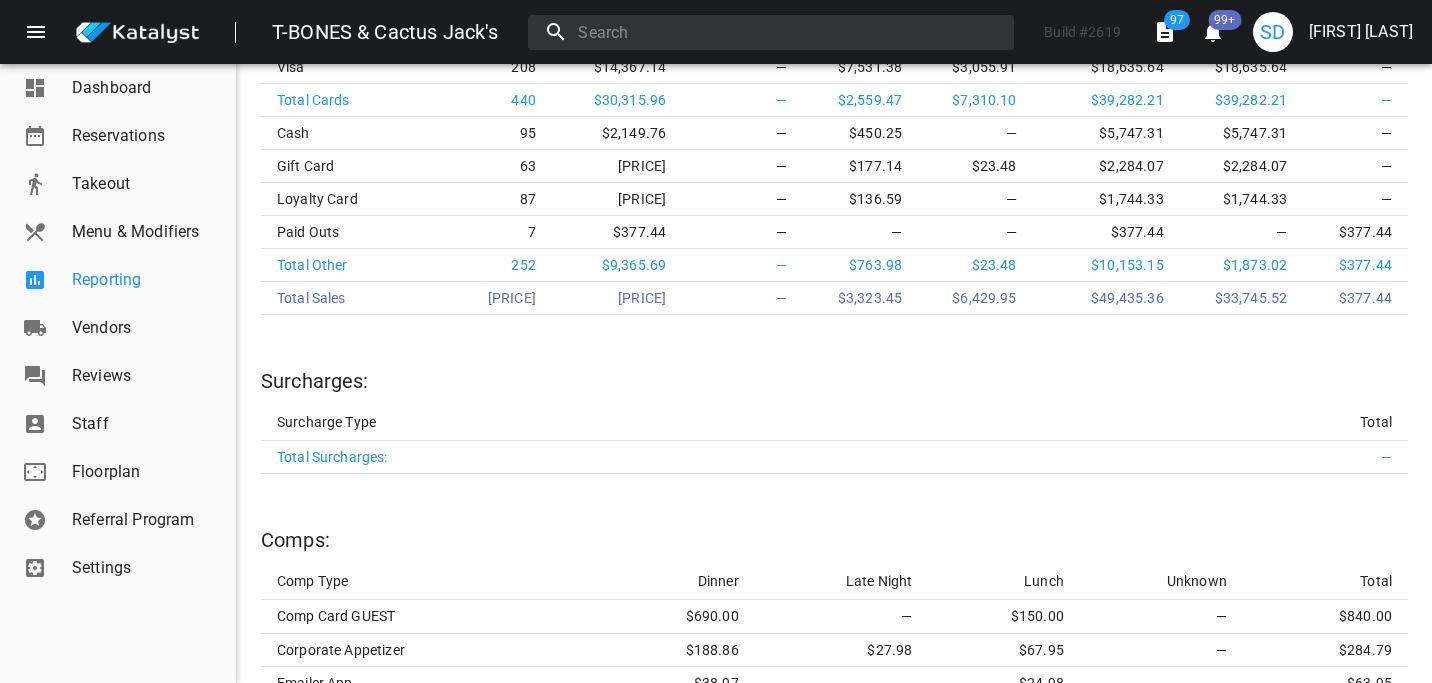 click on "Reporting" at bounding box center (146, 280) 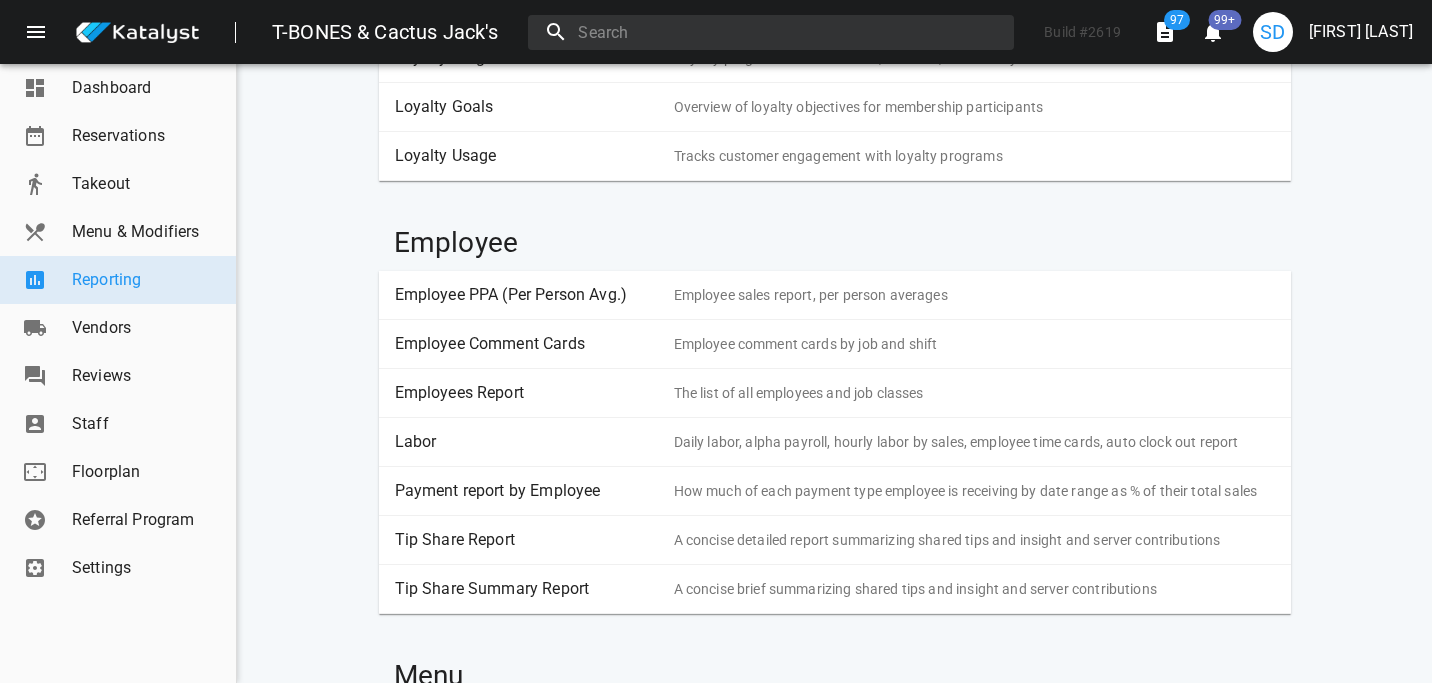 scroll, scrollTop: 1311, scrollLeft: 0, axis: vertical 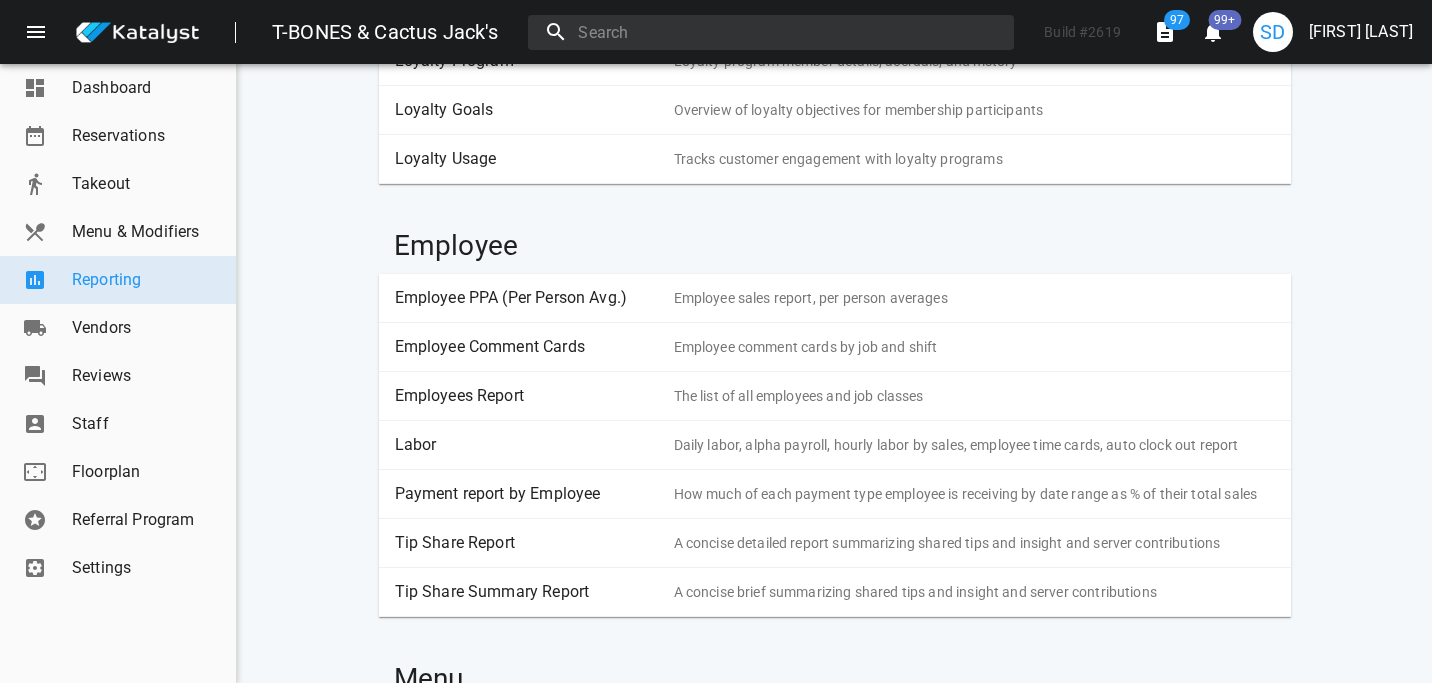 click on "Labor" at bounding box center [527, 445] 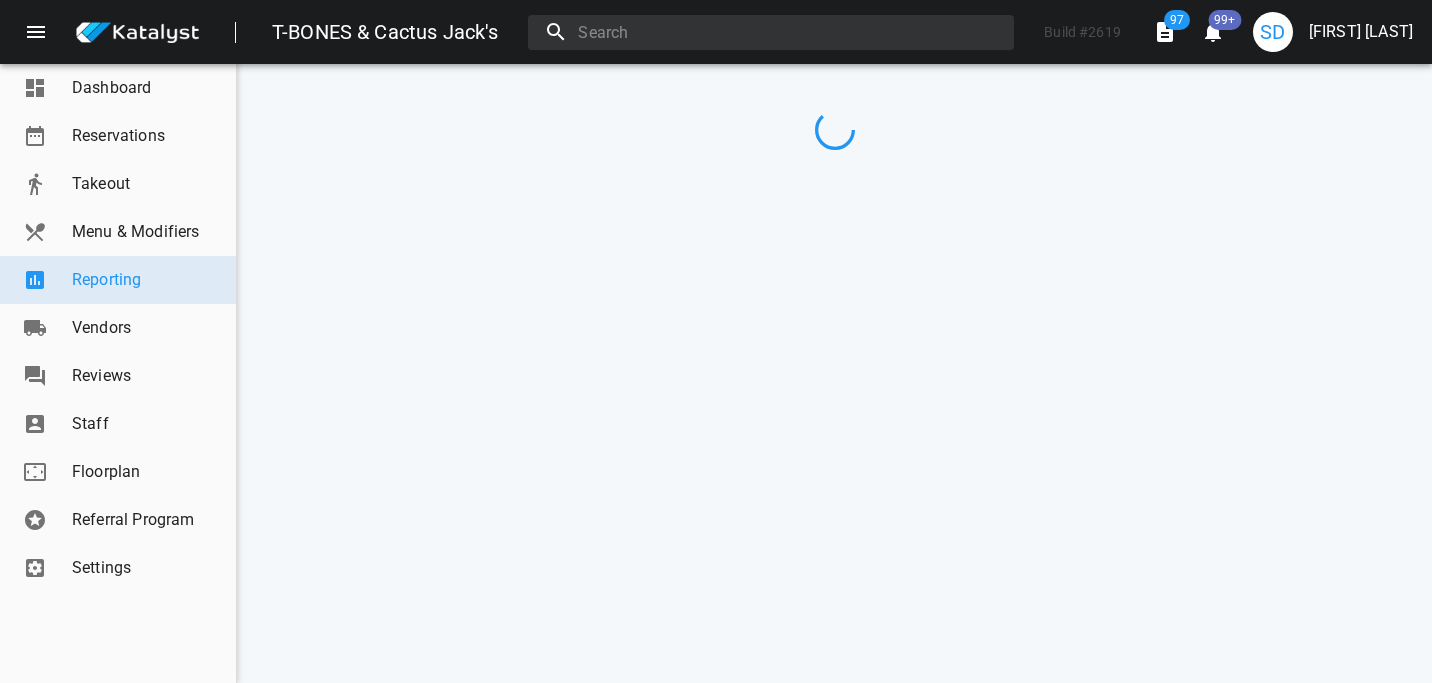 scroll, scrollTop: 0, scrollLeft: 0, axis: both 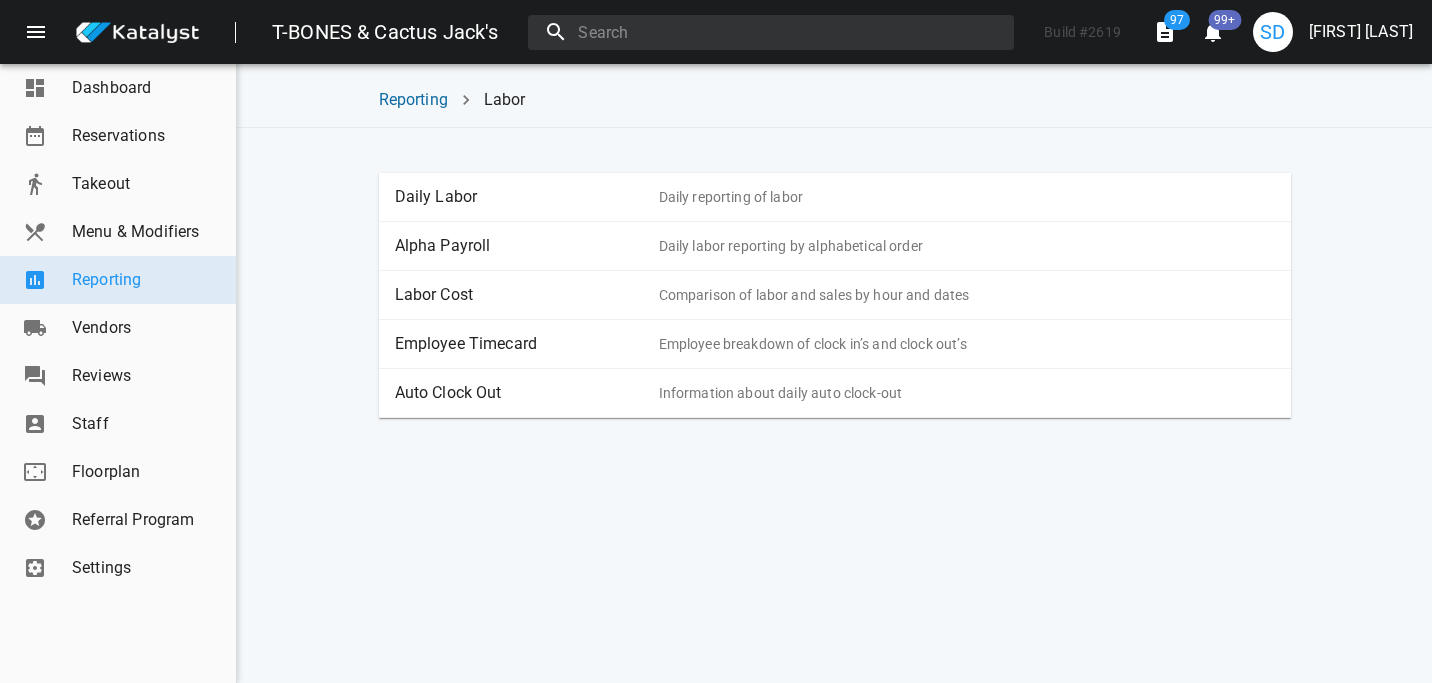 click on "Daily Labor" at bounding box center (527, 197) 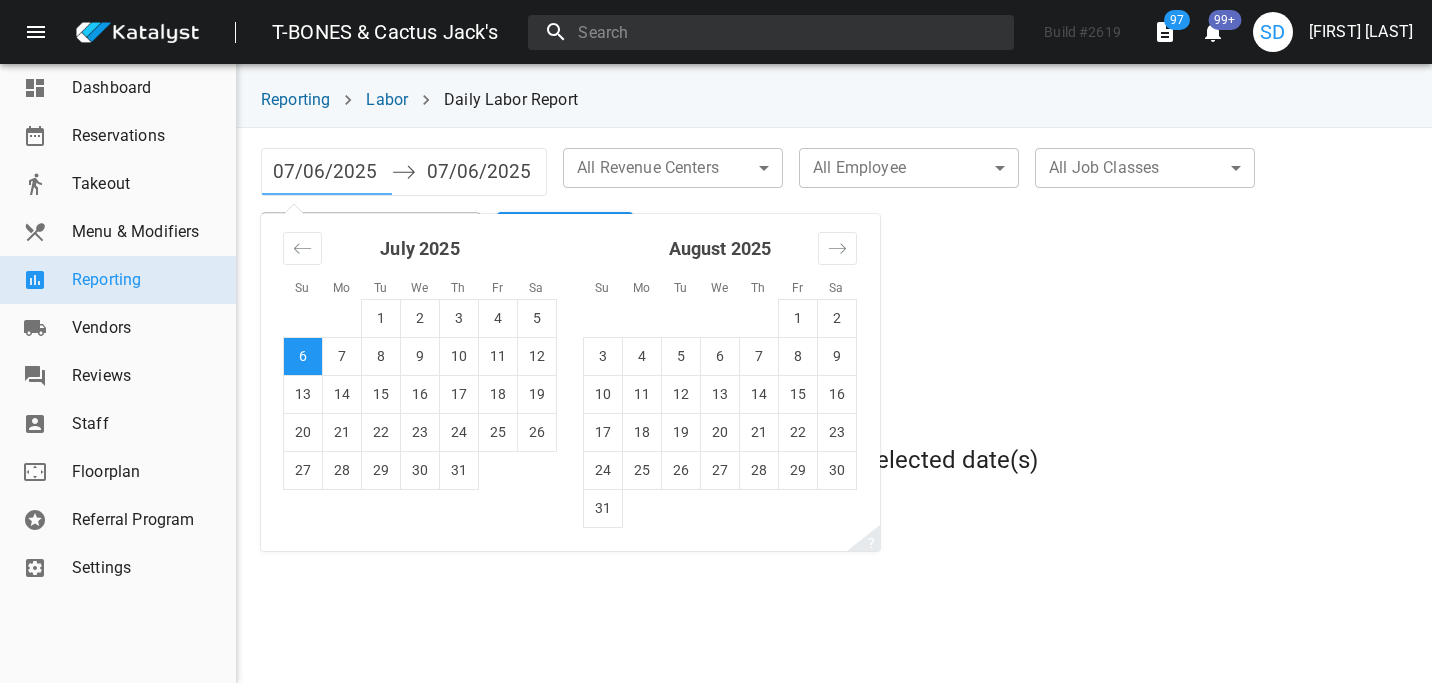 click on "07/06/2025" at bounding box center (327, 172) 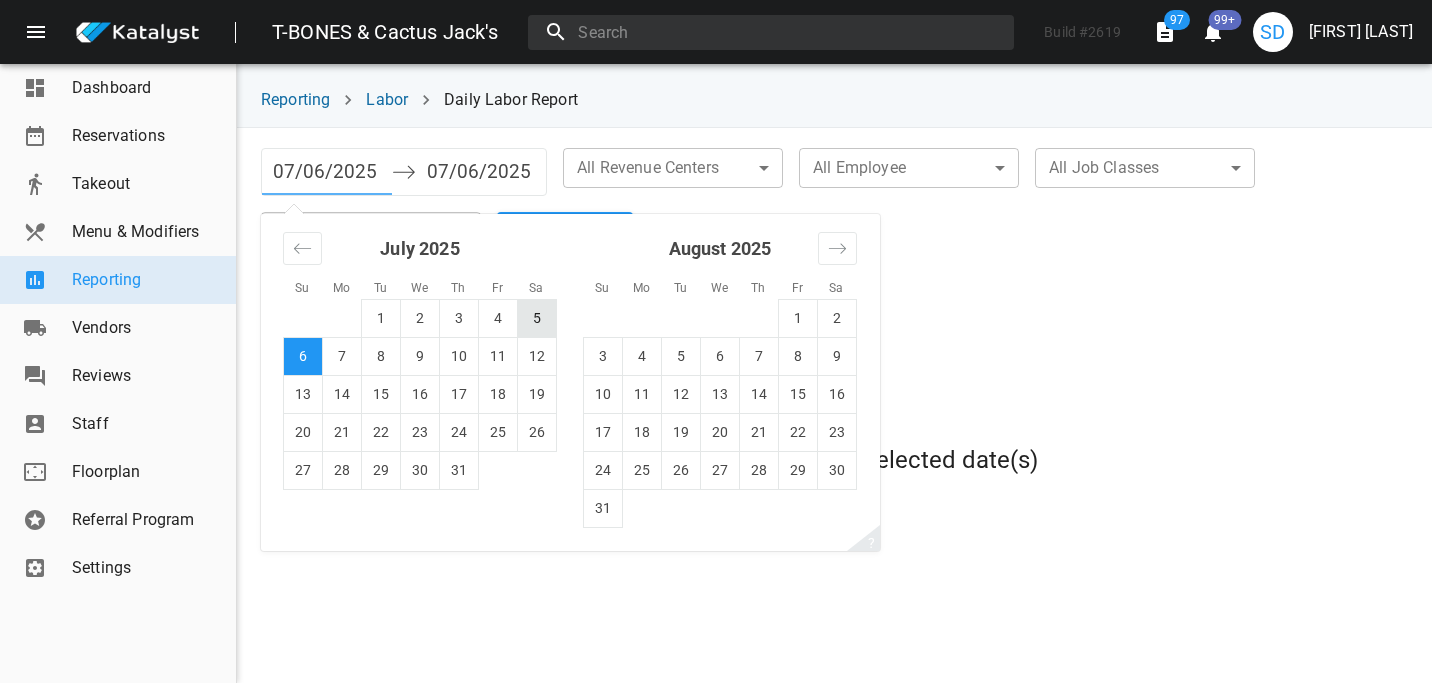 click on "5" at bounding box center [537, 318] 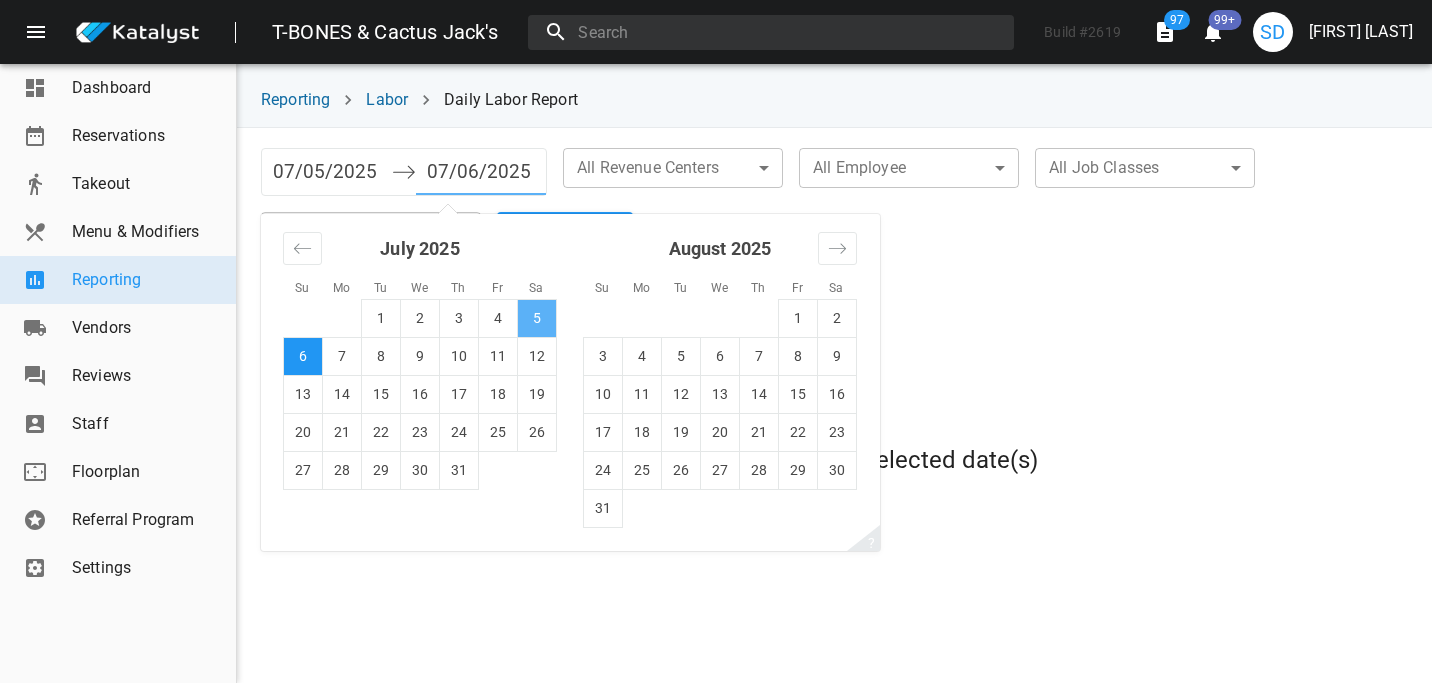 click on "5" at bounding box center [537, 318] 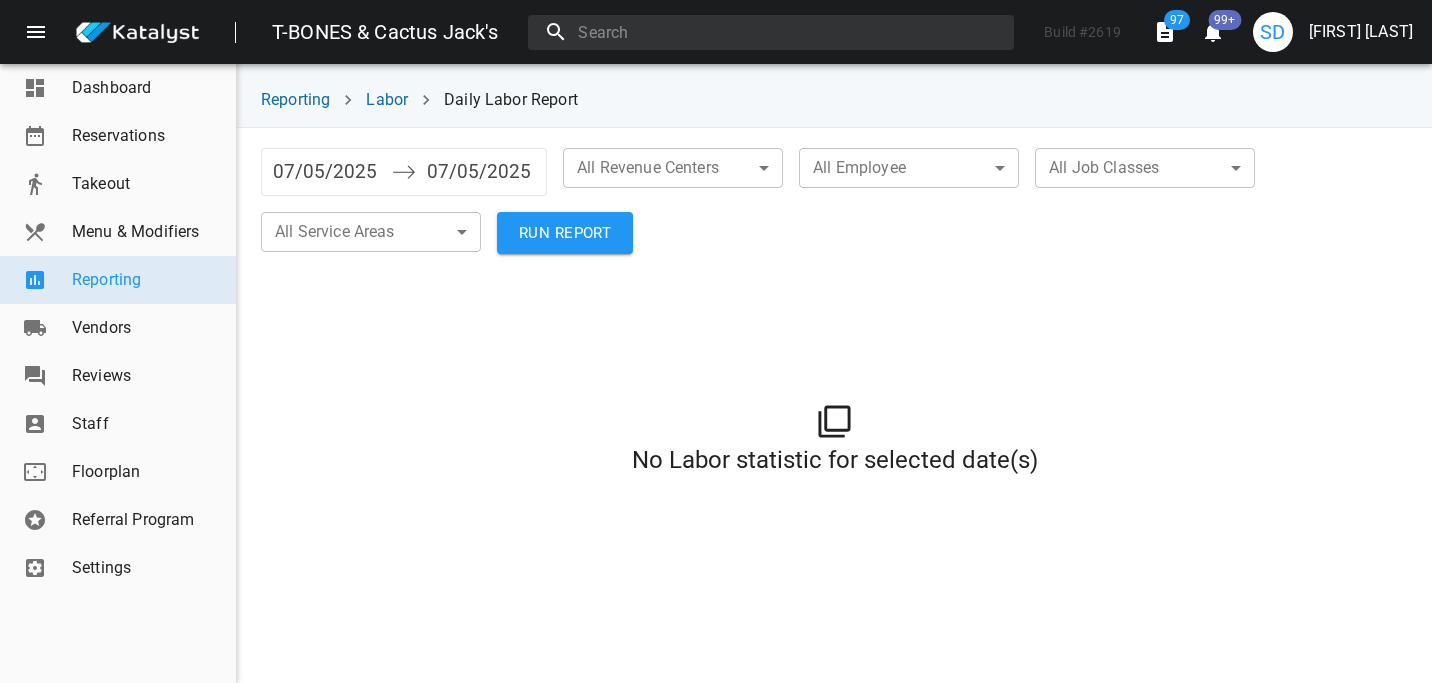 click on "RUN REPORT" at bounding box center [565, 233] 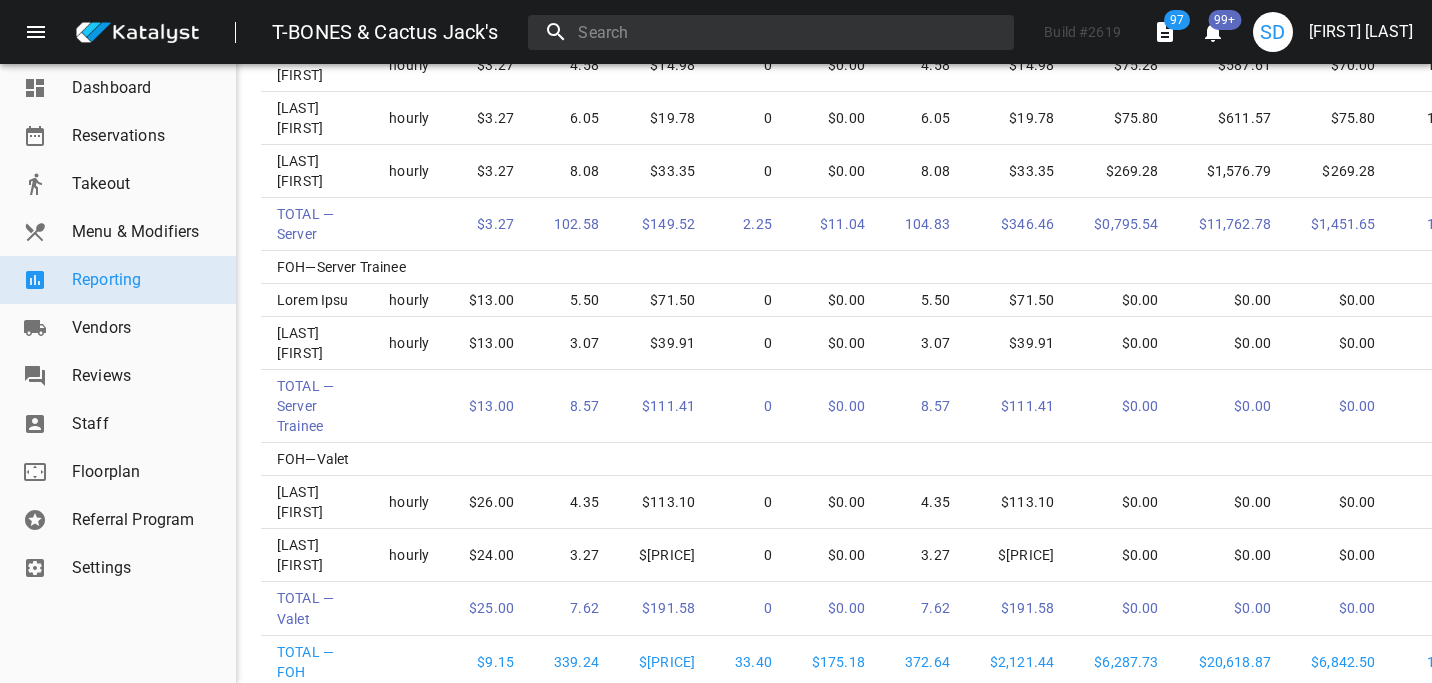 scroll, scrollTop: 4491, scrollLeft: 0, axis: vertical 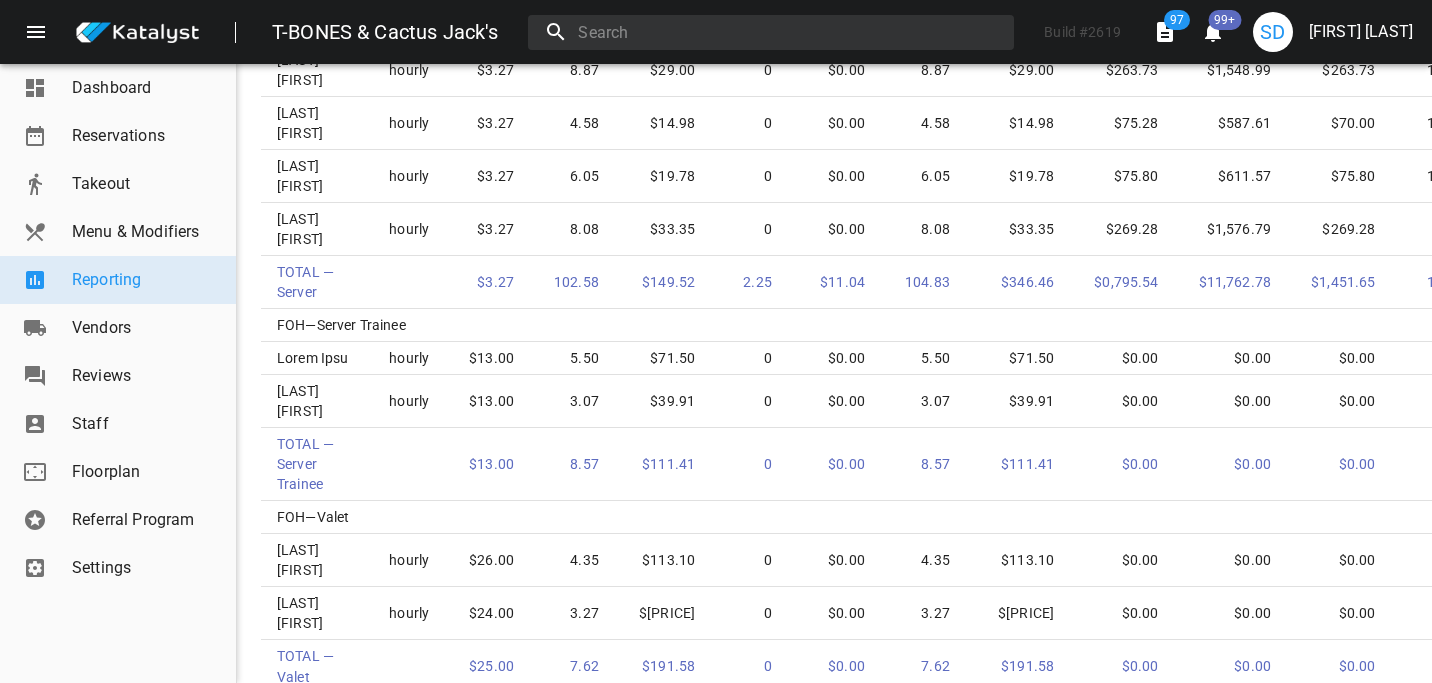 click on "Staff" at bounding box center (146, 424) 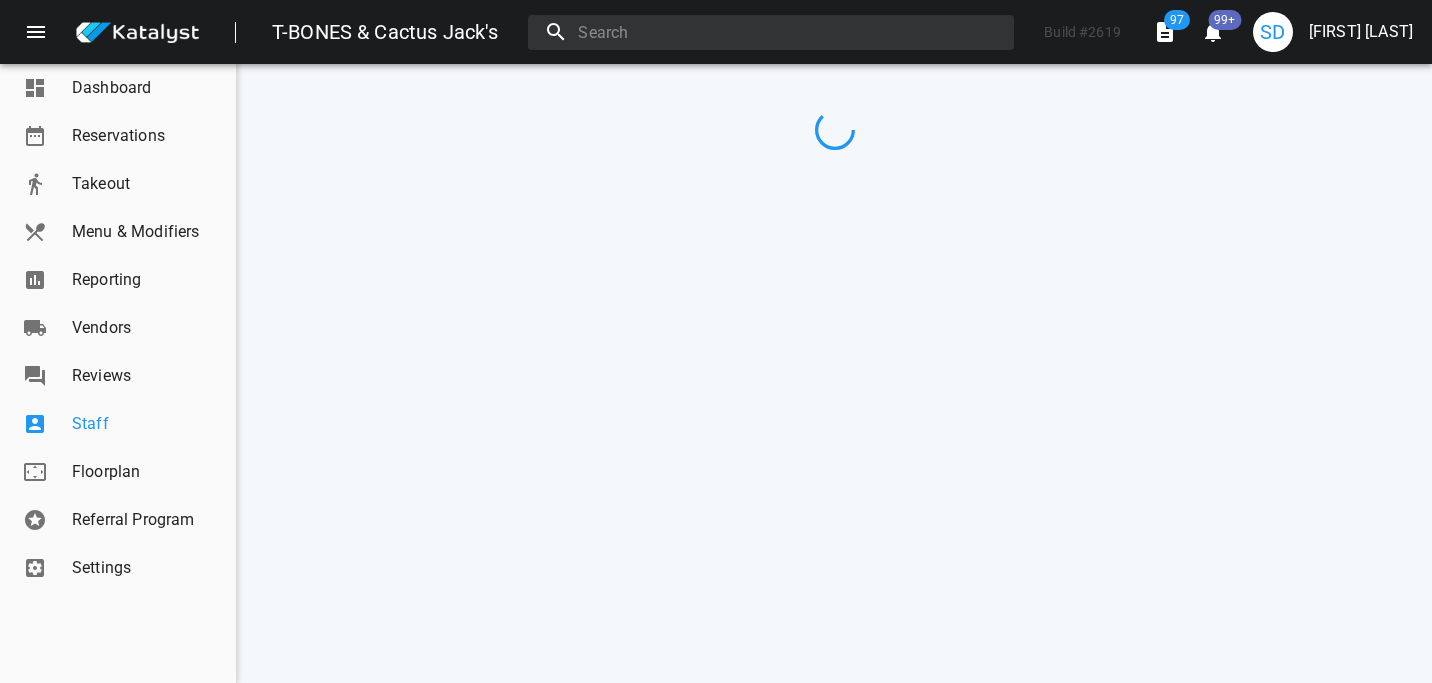 scroll, scrollTop: 0, scrollLeft: 0, axis: both 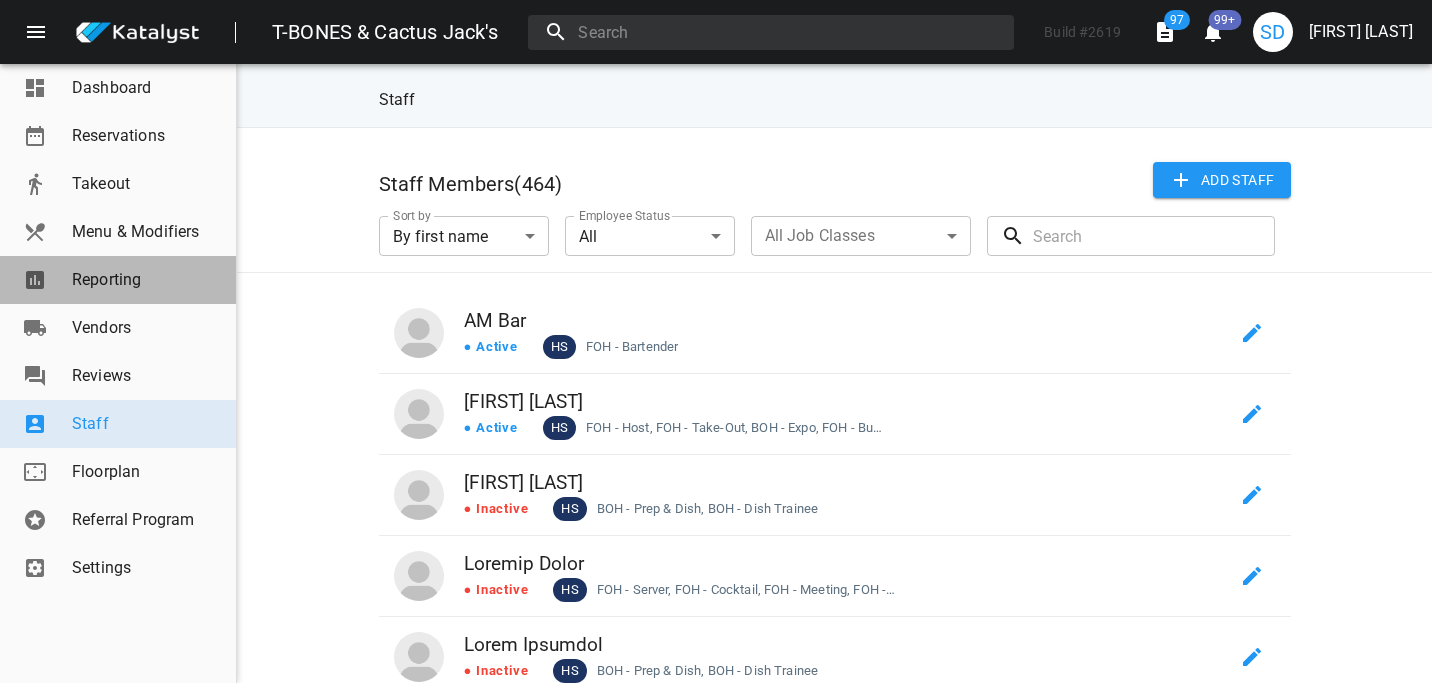 click on "Reporting" at bounding box center (146, 280) 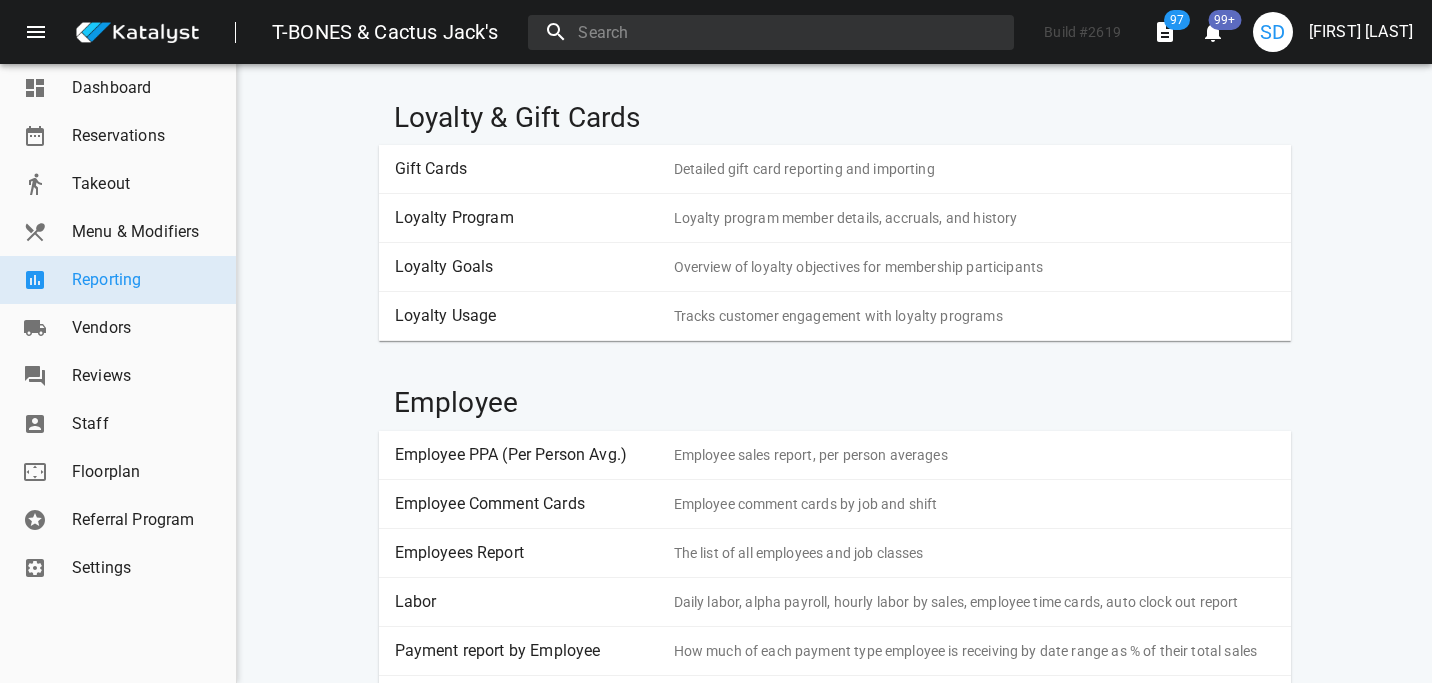scroll, scrollTop: 1252, scrollLeft: 0, axis: vertical 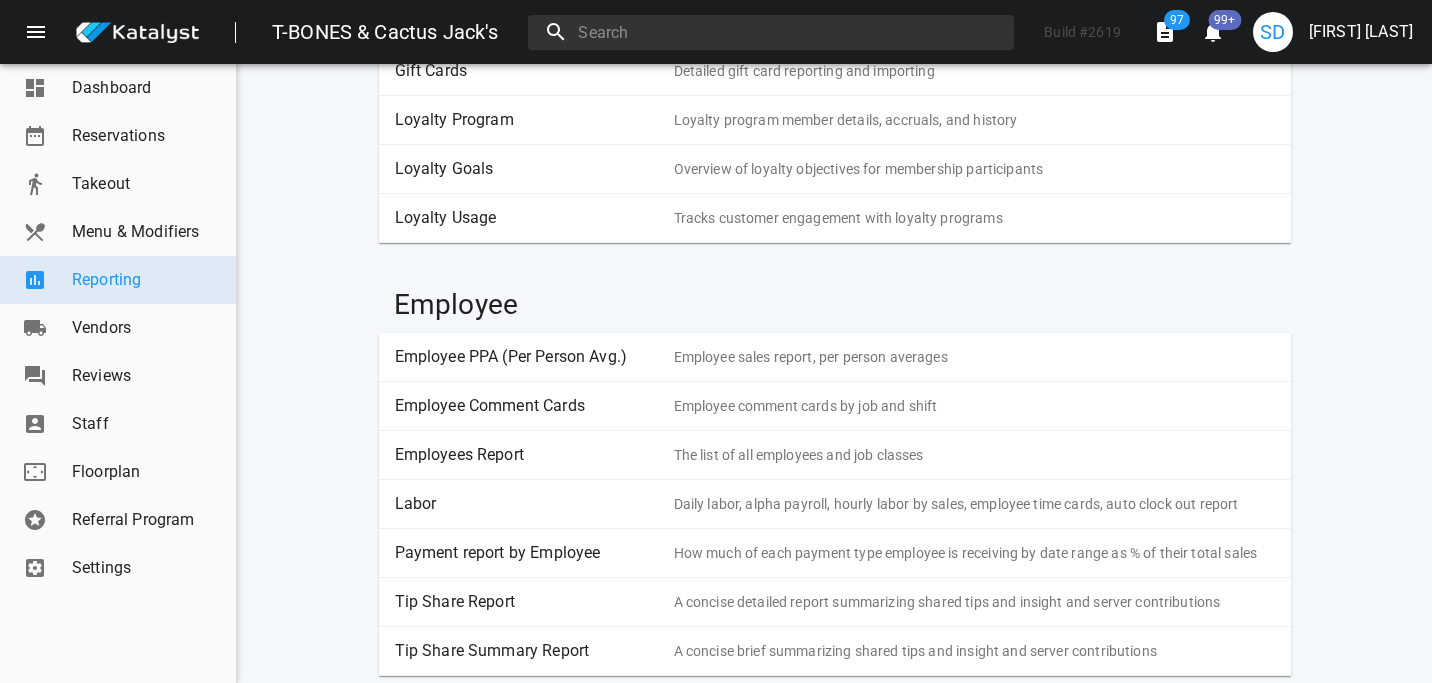 click on "Labor Daily labor, alpha payroll, hourly labor by sales, employee time cards, auto clock out report" at bounding box center [835, 504] 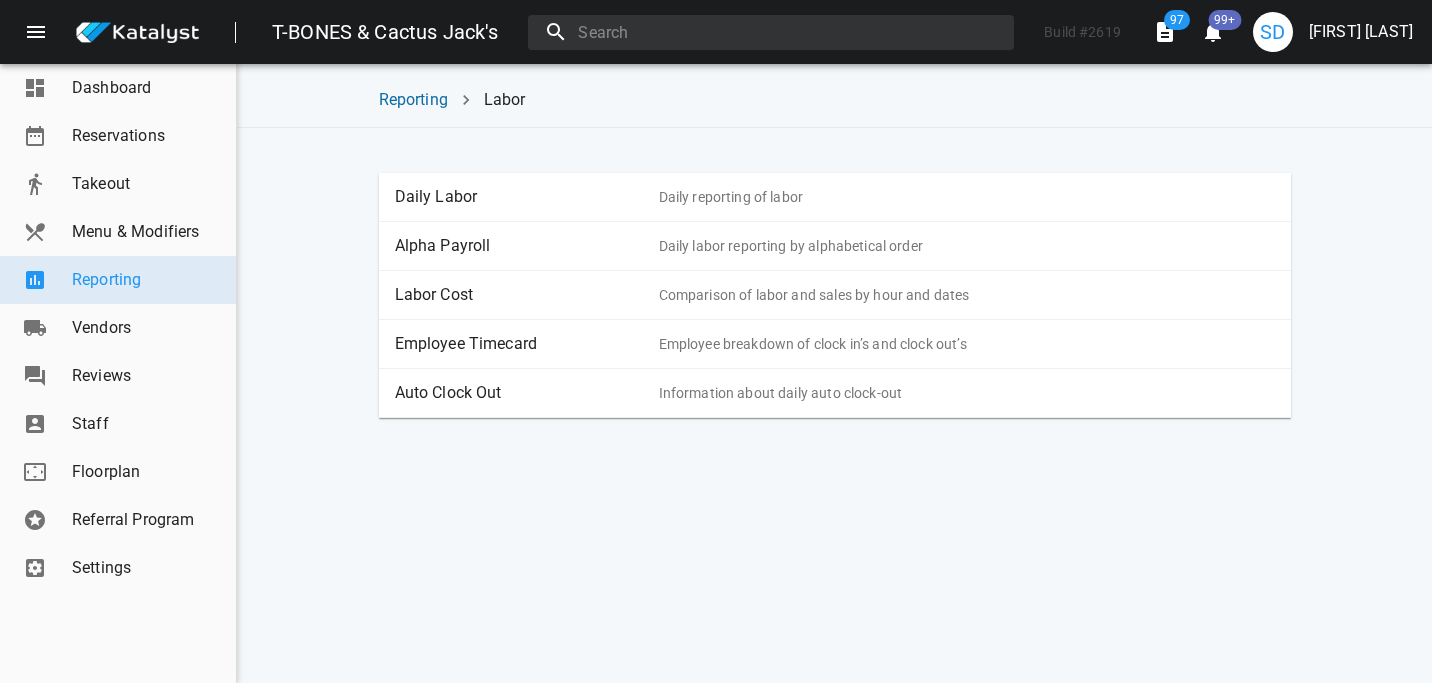 scroll, scrollTop: 0, scrollLeft: 0, axis: both 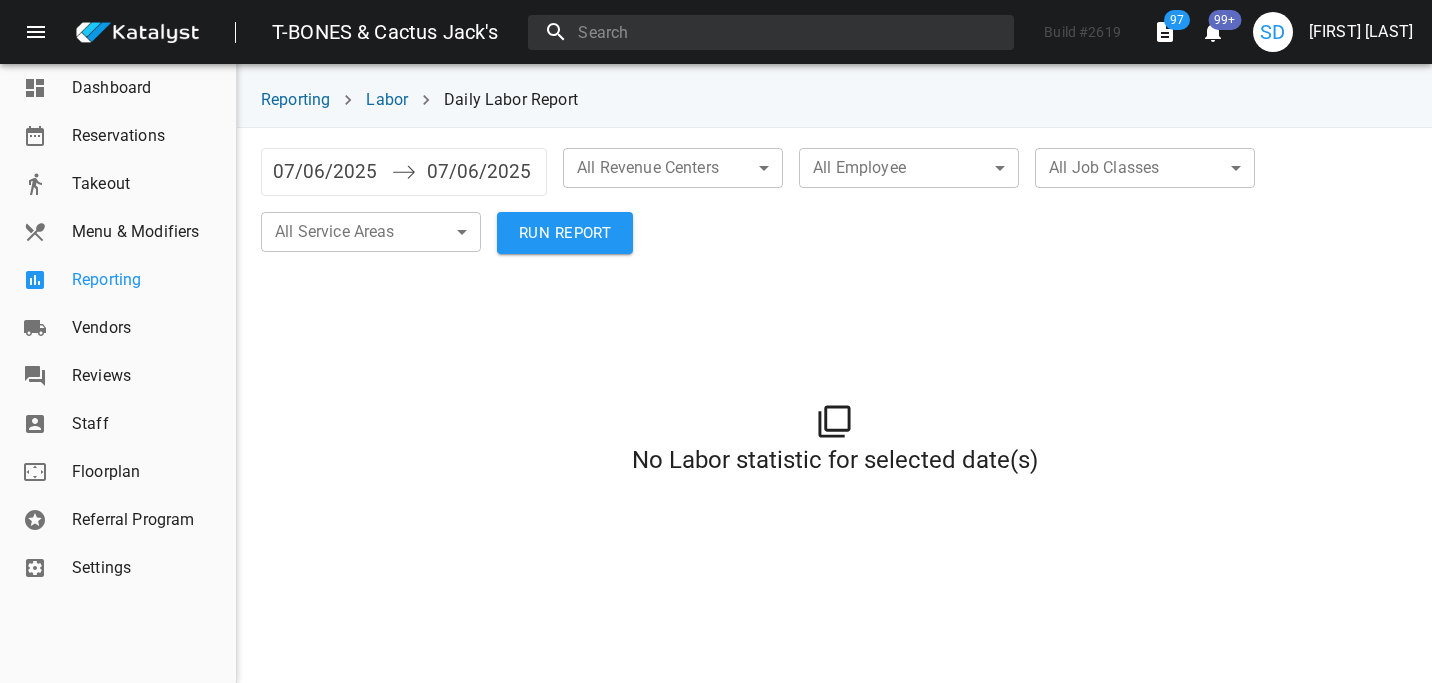 click on "Reporting" at bounding box center [118, 280] 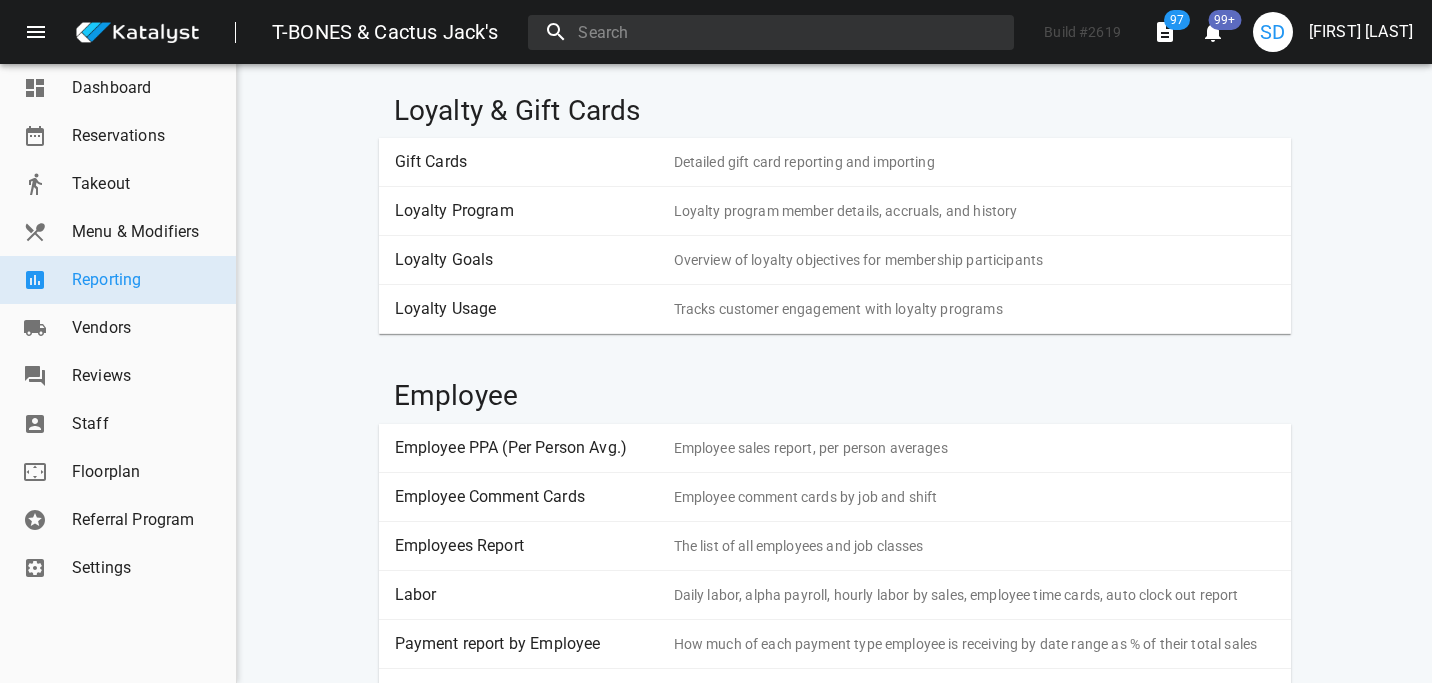 scroll, scrollTop: 1219, scrollLeft: 0, axis: vertical 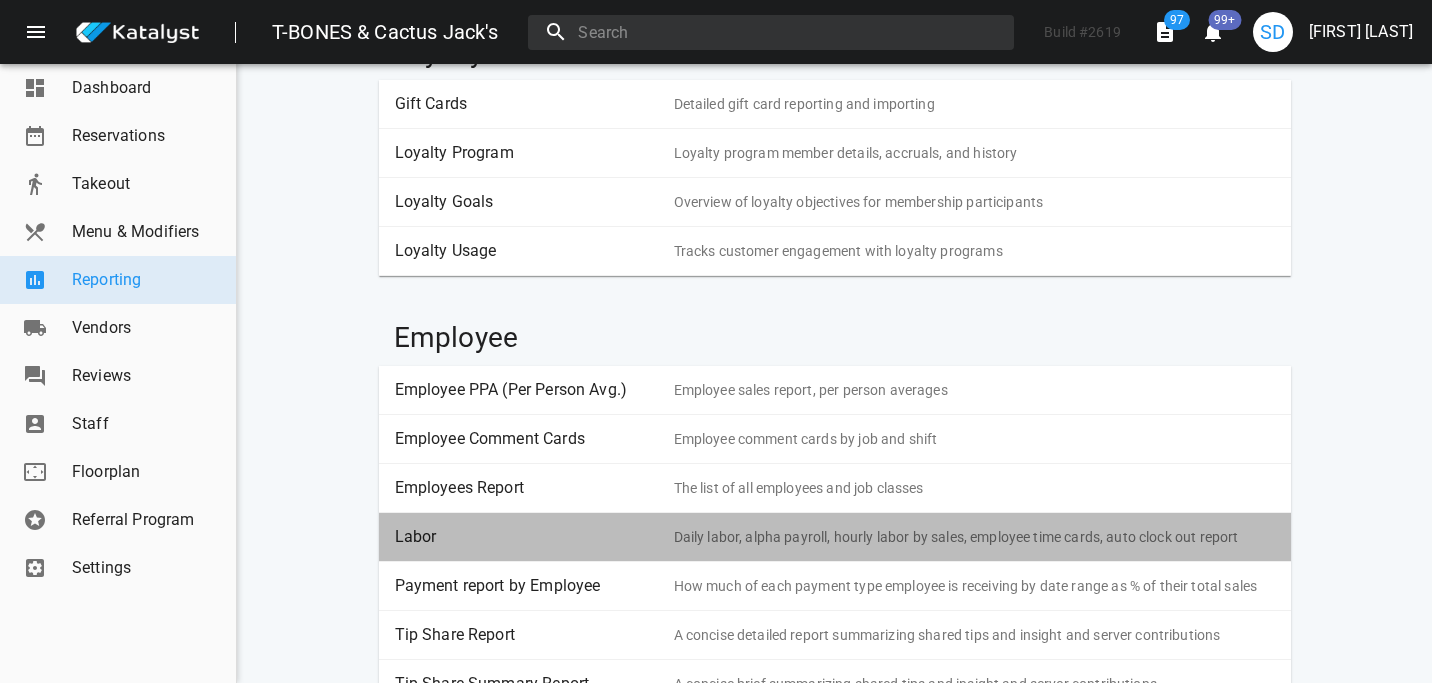 click on "Labor" at bounding box center (527, 537) 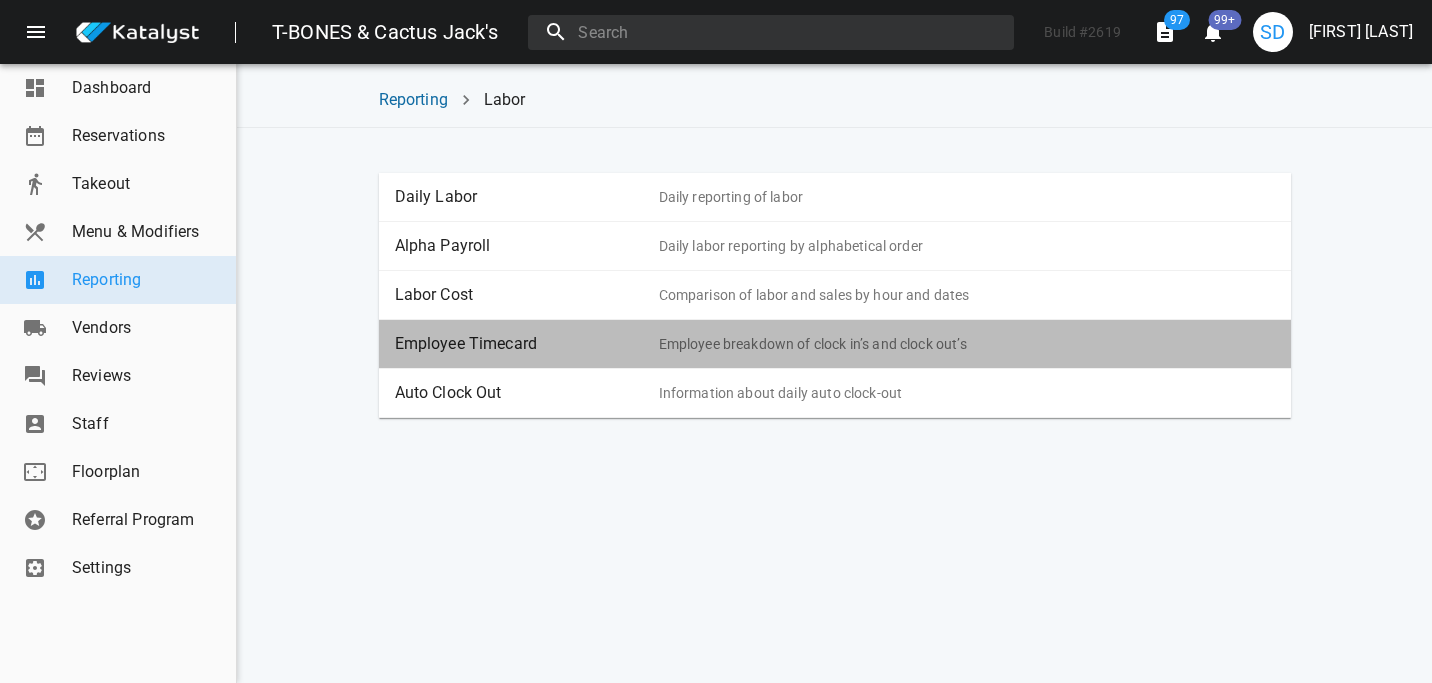 click on "Employee Timecard" at bounding box center (527, 344) 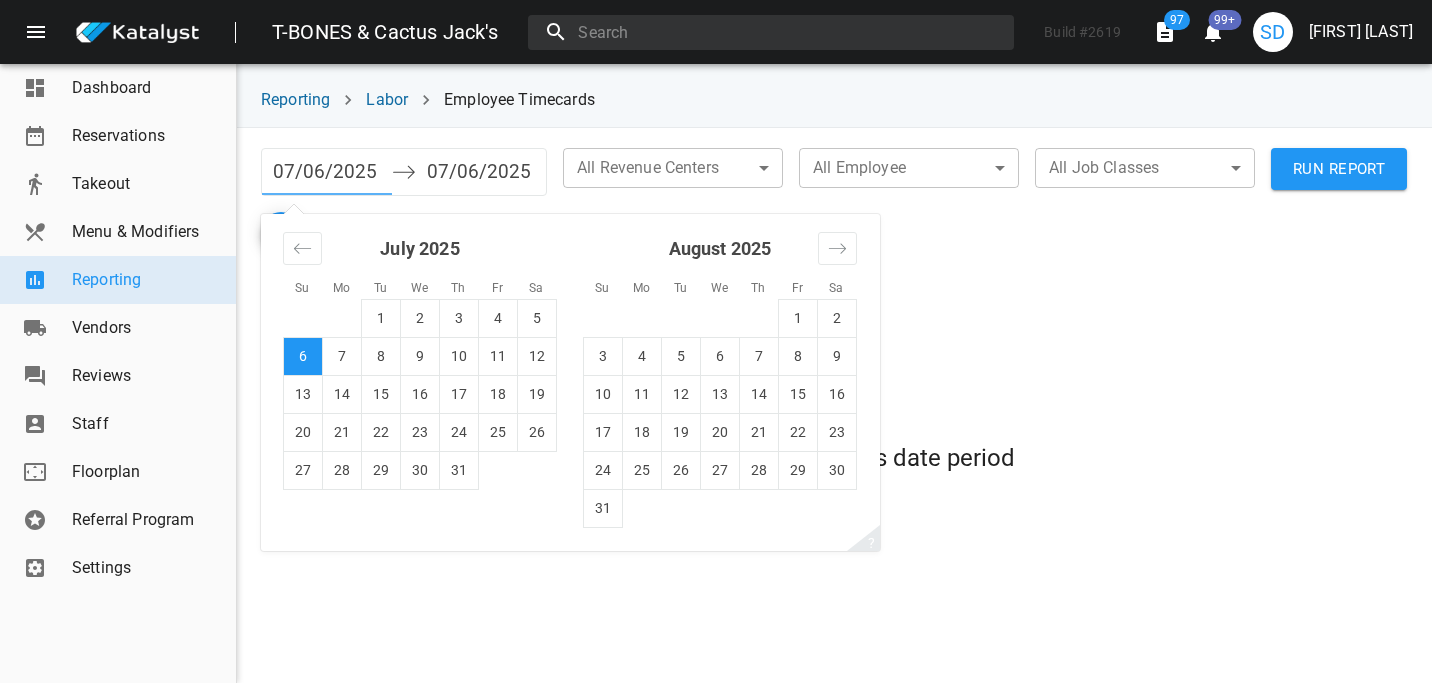 click on "07/06/2025" at bounding box center [327, 172] 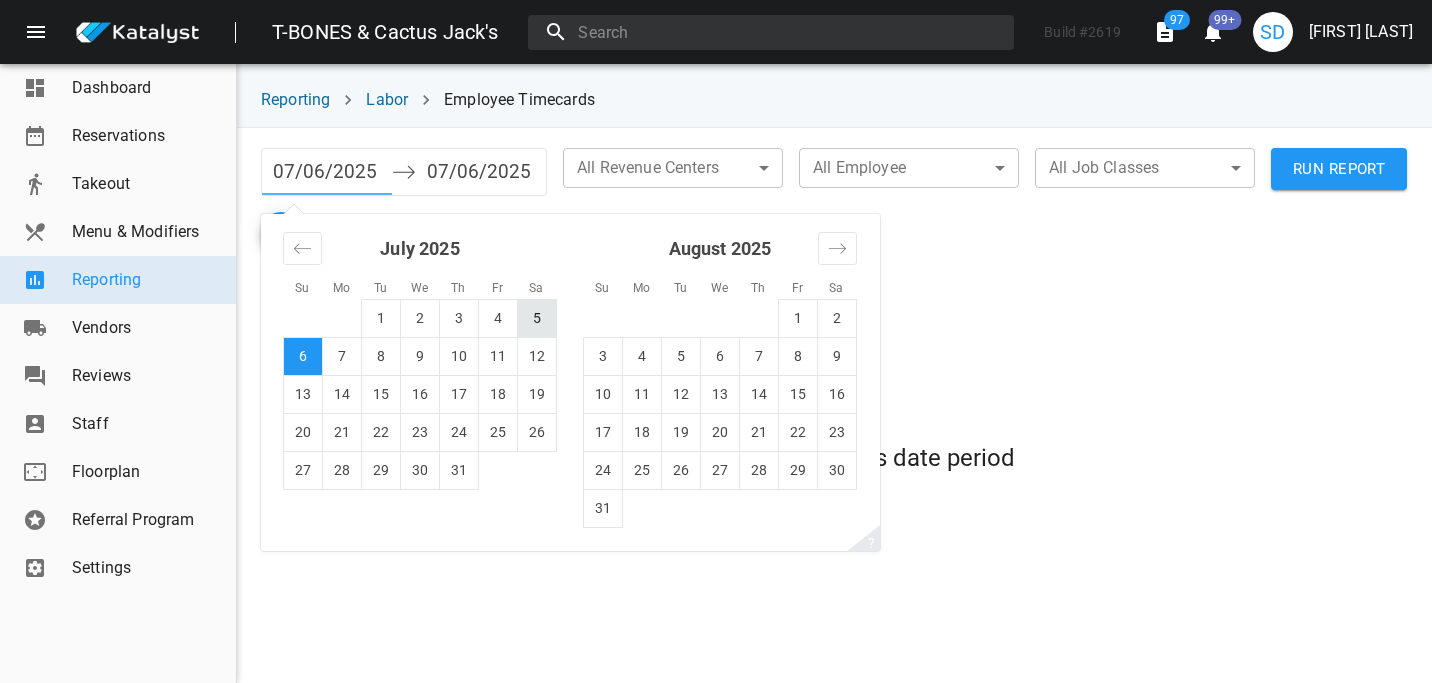 click on "5" at bounding box center [537, 318] 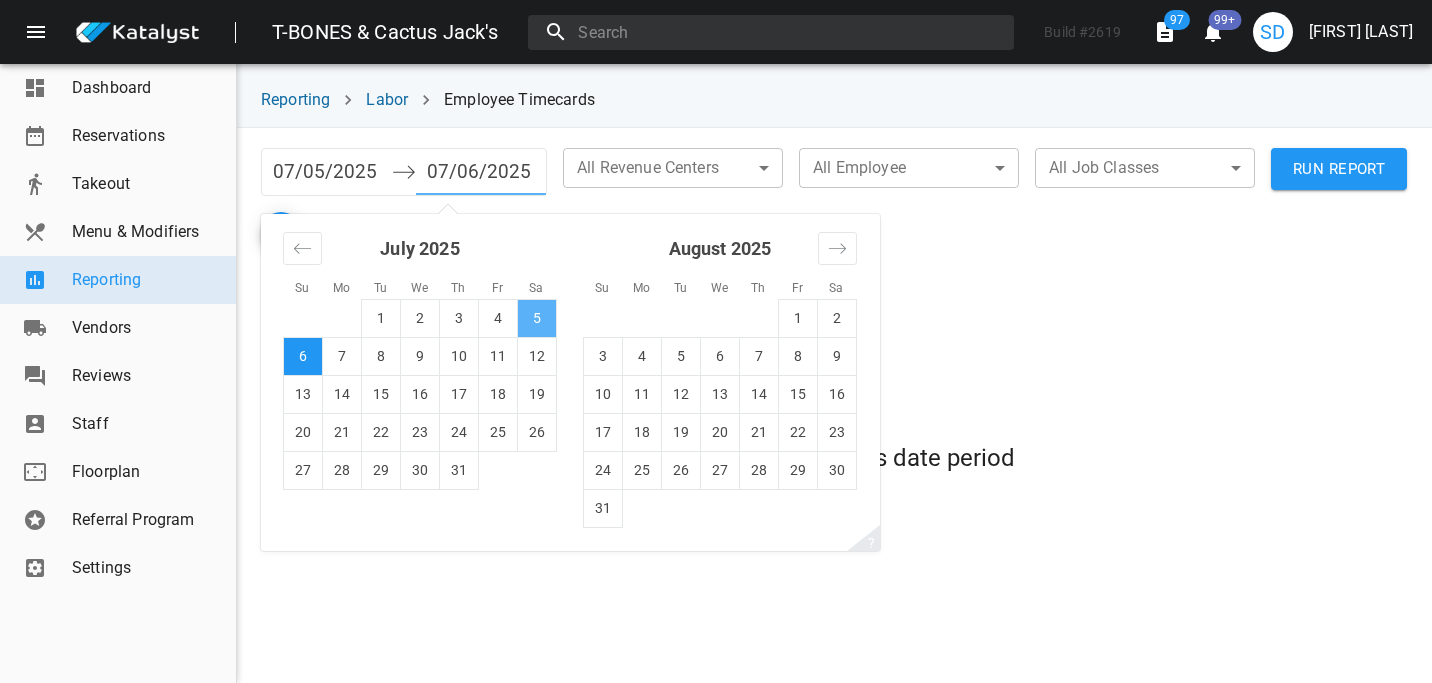 click on "5" at bounding box center (537, 318) 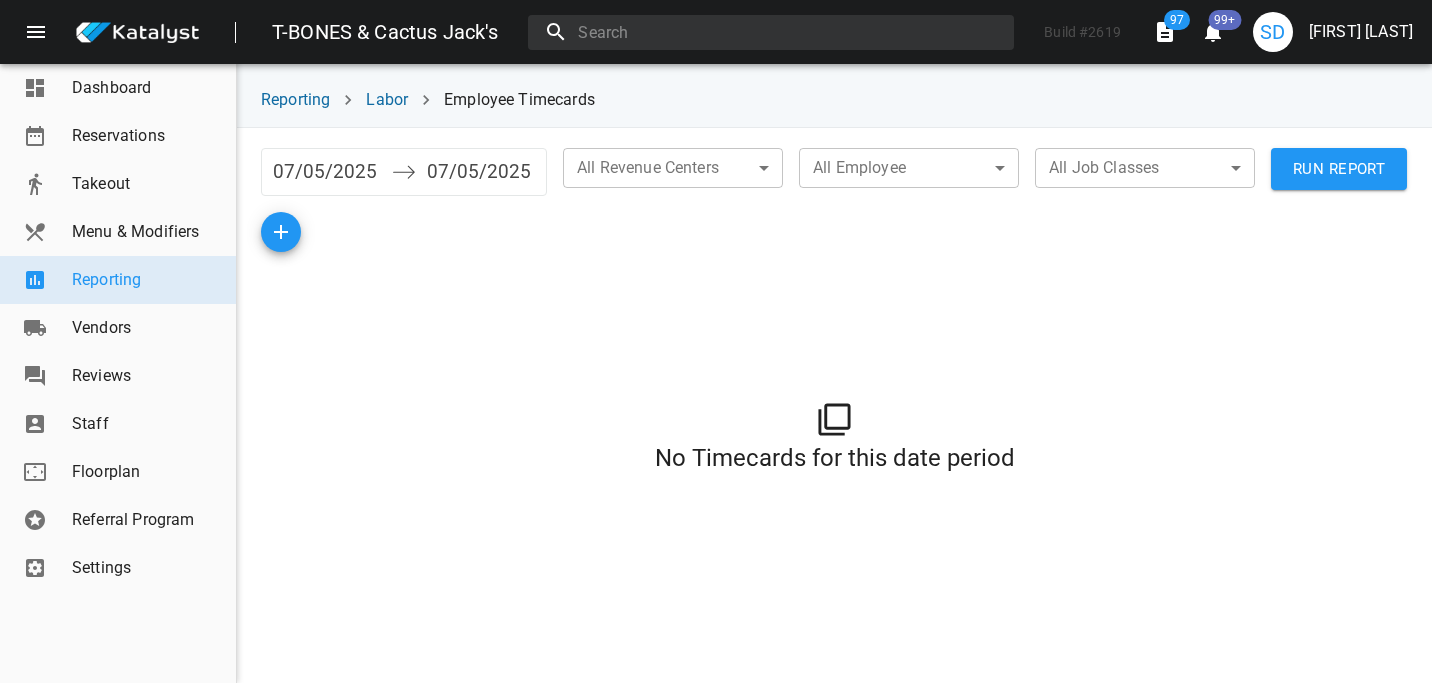 click on "RUN REPORT" at bounding box center [1339, 169] 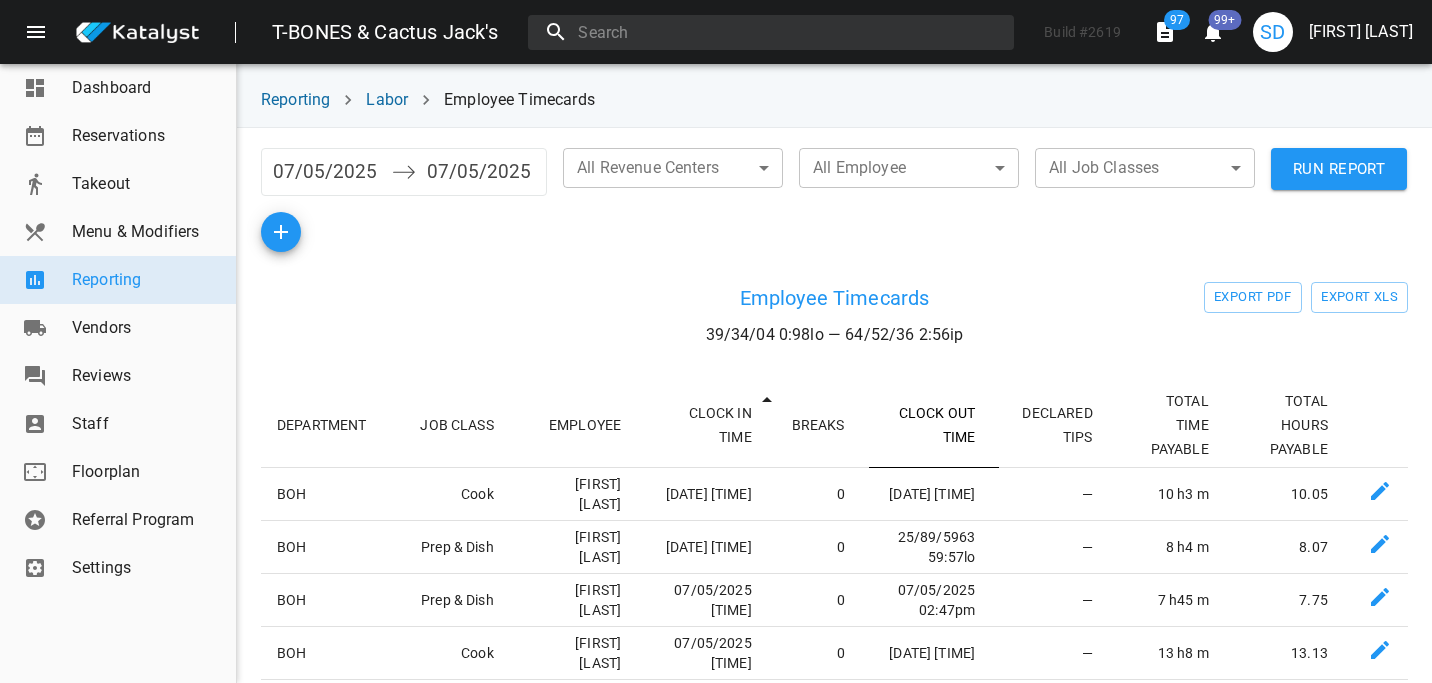 click on "CLOCK OUT TIME" at bounding box center (934, 425) 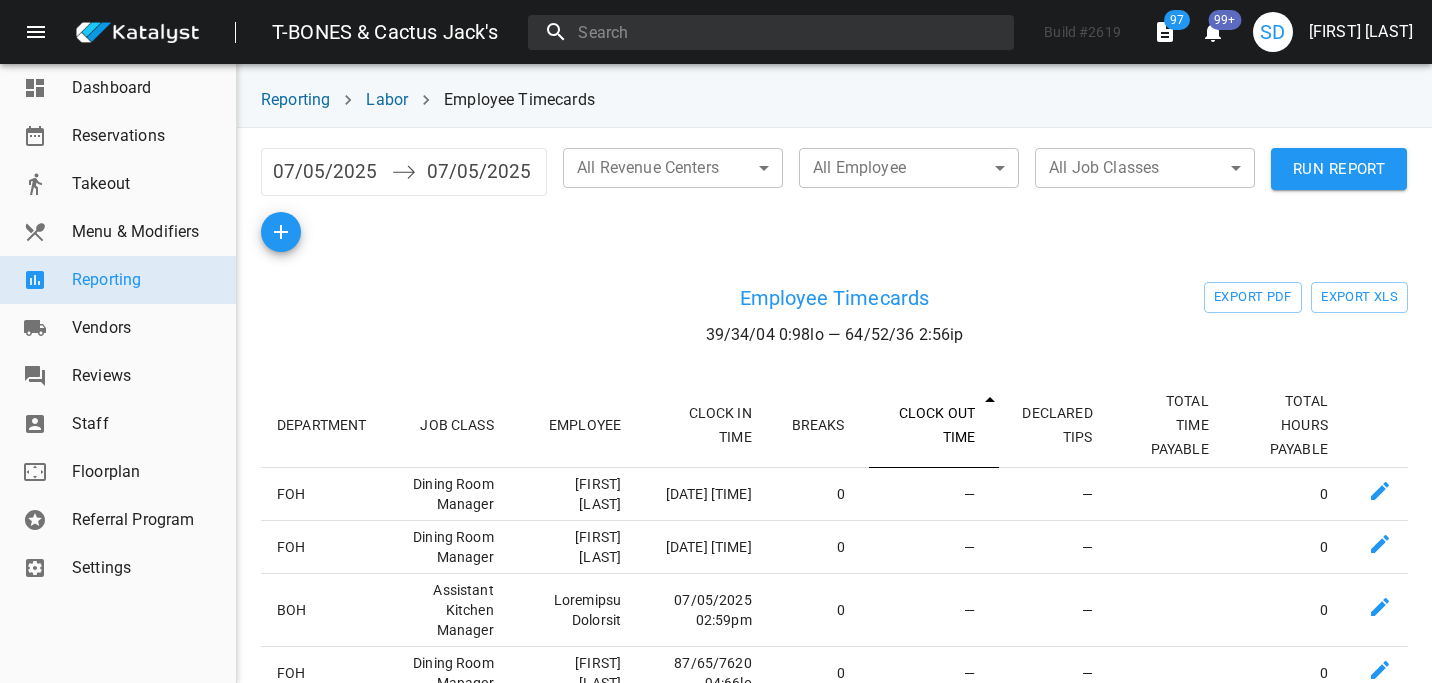 click on "CLOCK OUT TIME" at bounding box center [934, 425] 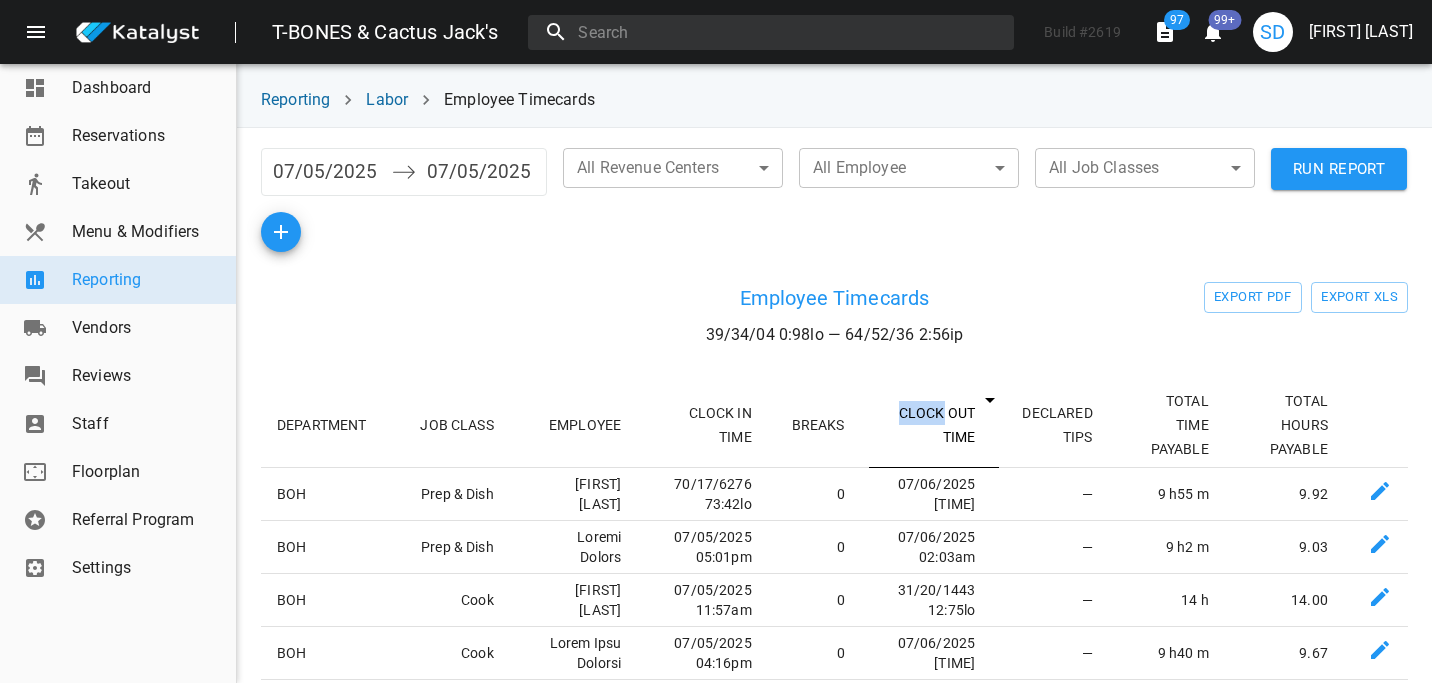 click on "CLOCK OUT TIME" at bounding box center (934, 425) 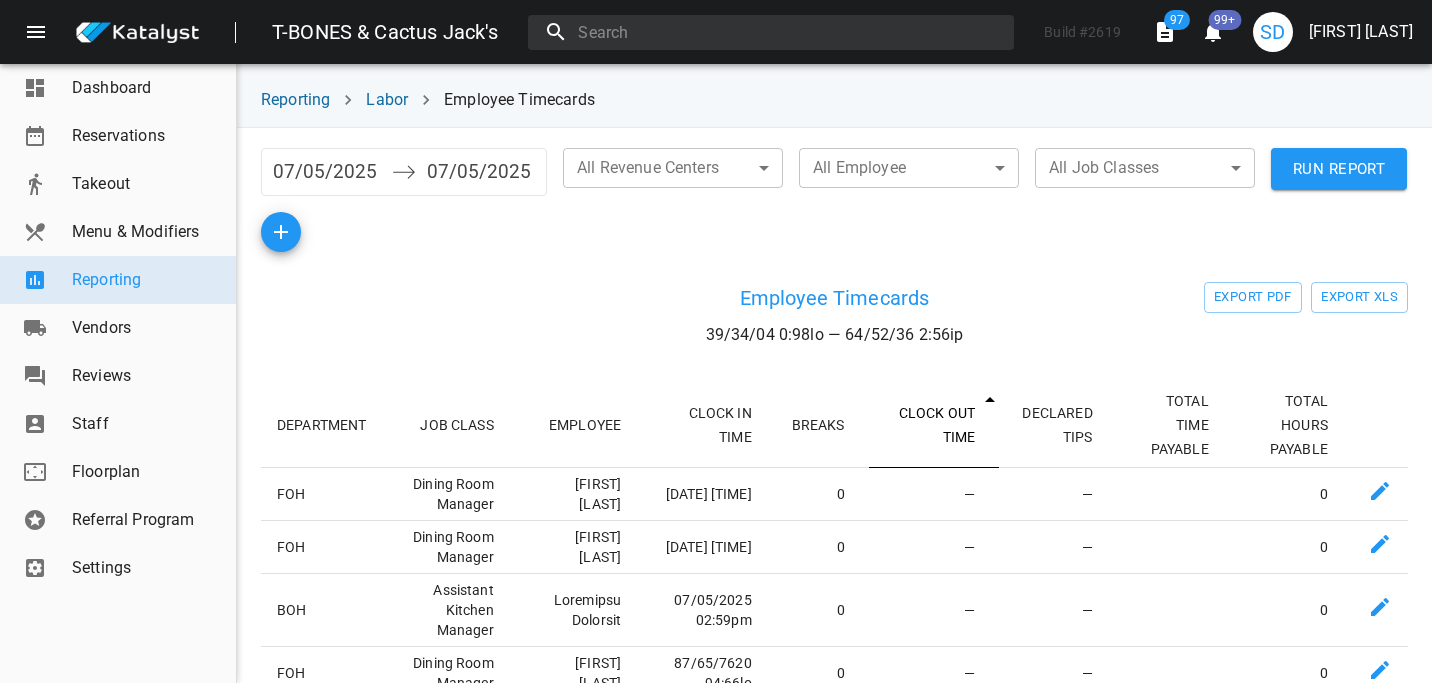 click on "CLOCK OUT TIME" at bounding box center (934, 425) 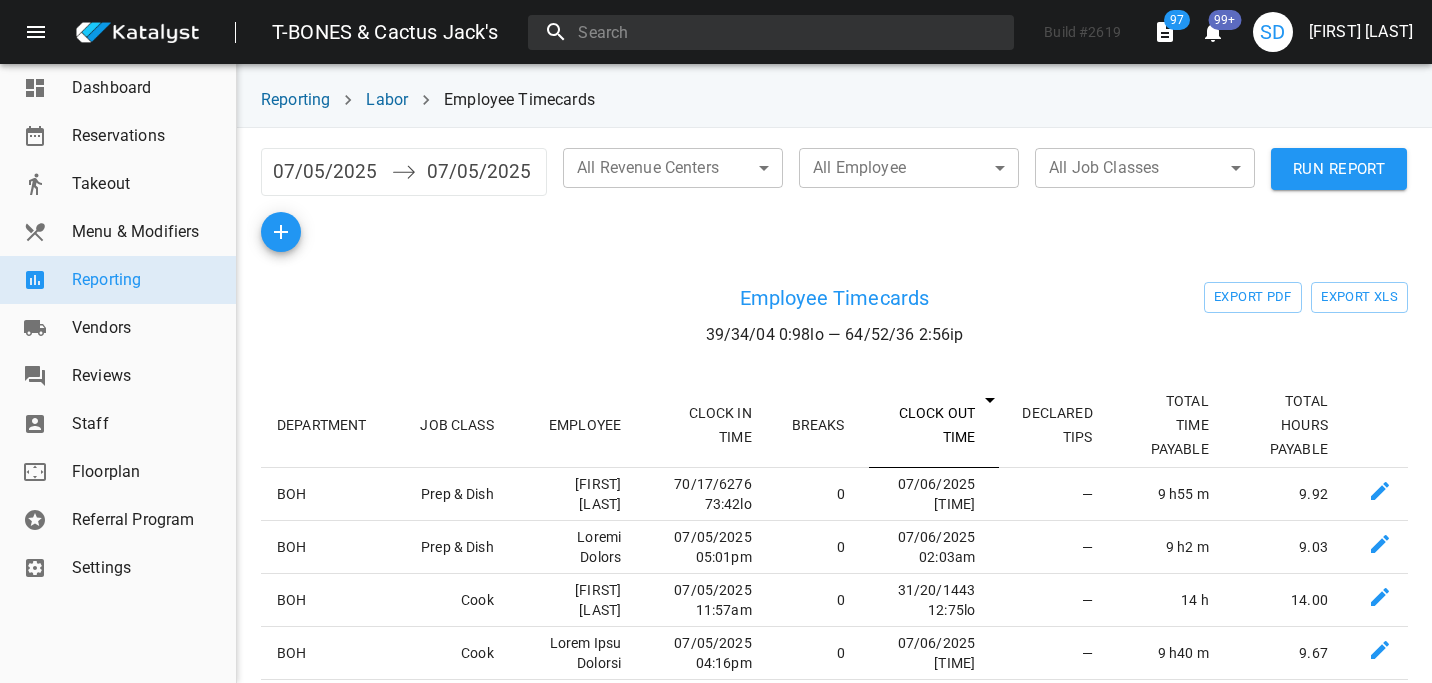 click on "CLOCK OUT TIME" at bounding box center [934, 425] 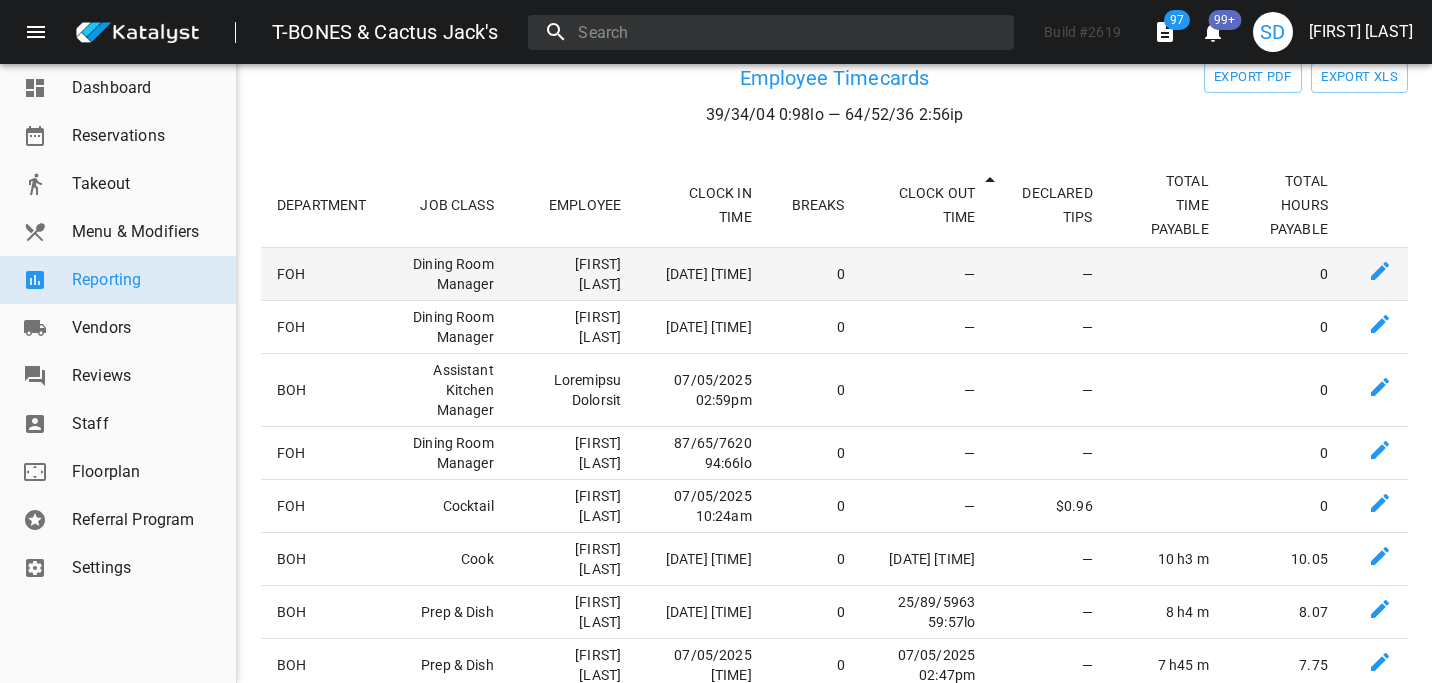 scroll, scrollTop: 222, scrollLeft: 0, axis: vertical 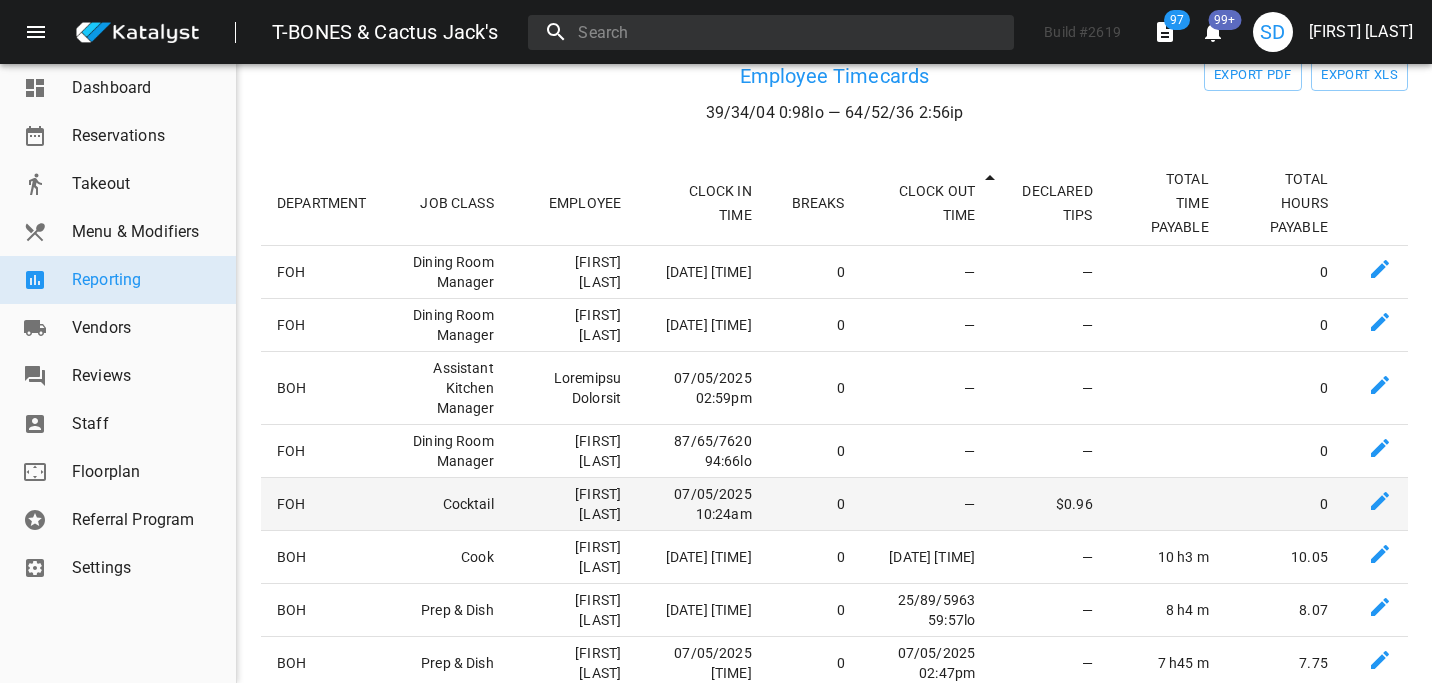click on "0" at bounding box center (822, 271) 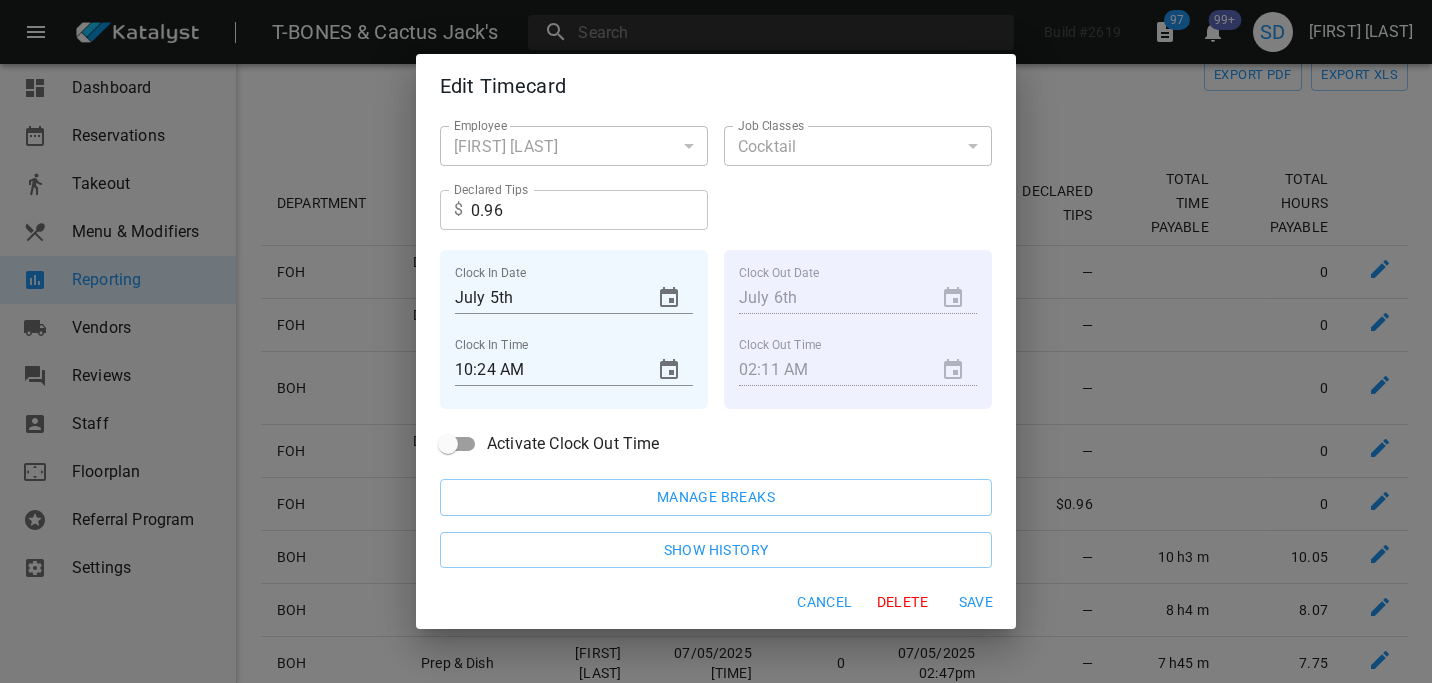 click on "Activate Clock Out Time" at bounding box center [573, 444] 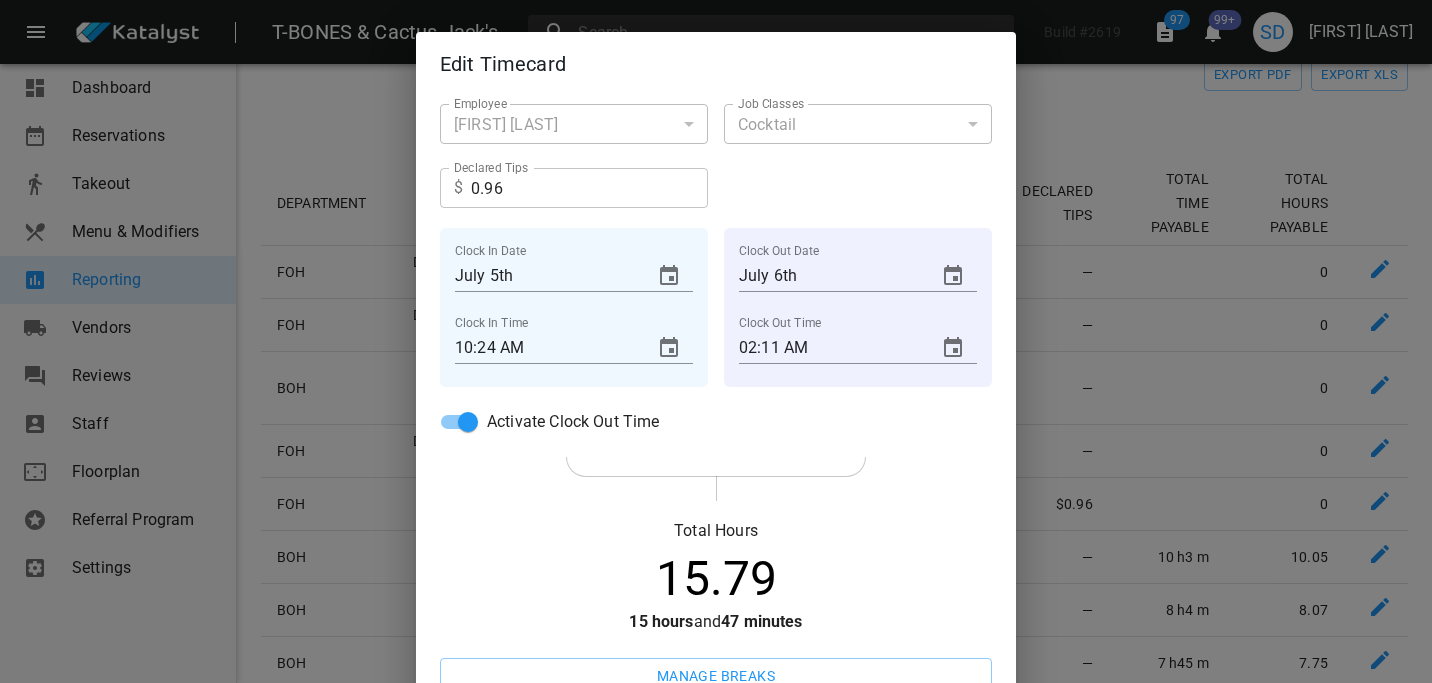 click on "02:11 AM" at bounding box center (830, 276) 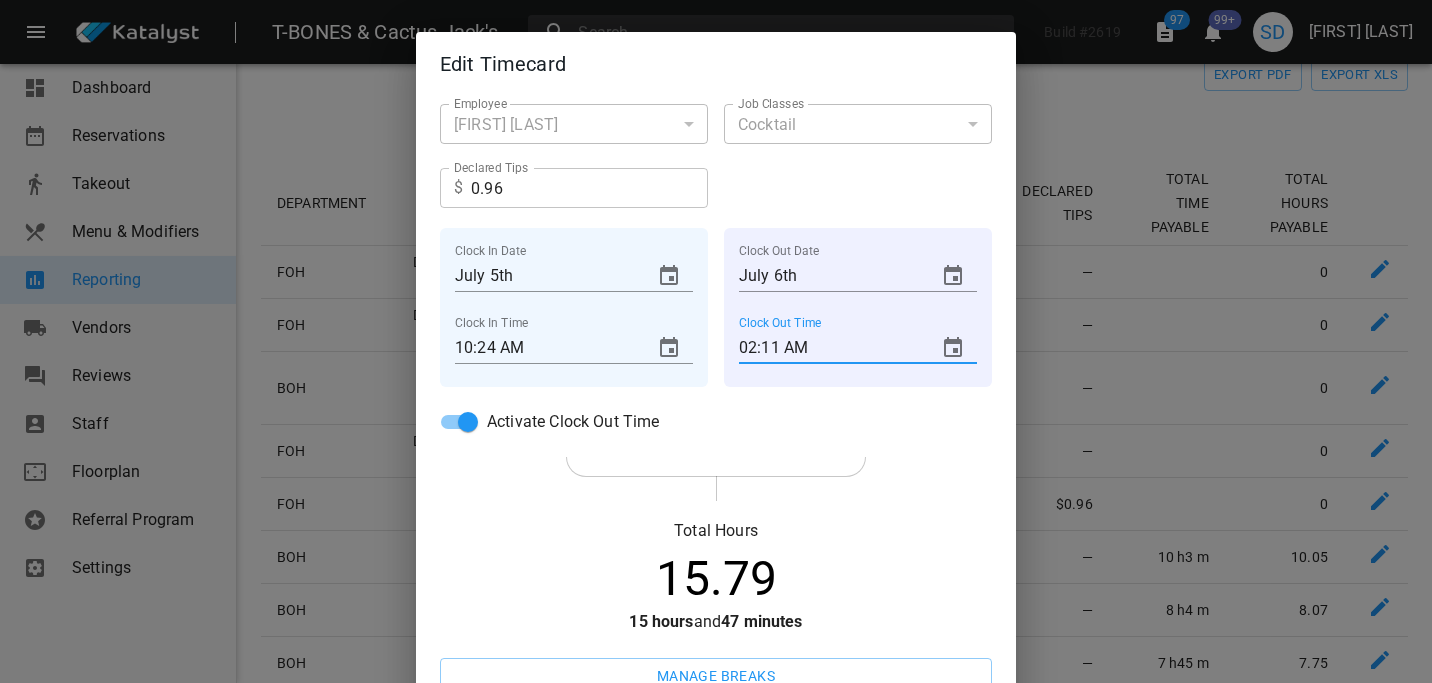 click on "02:11 AM" at bounding box center [830, 348] 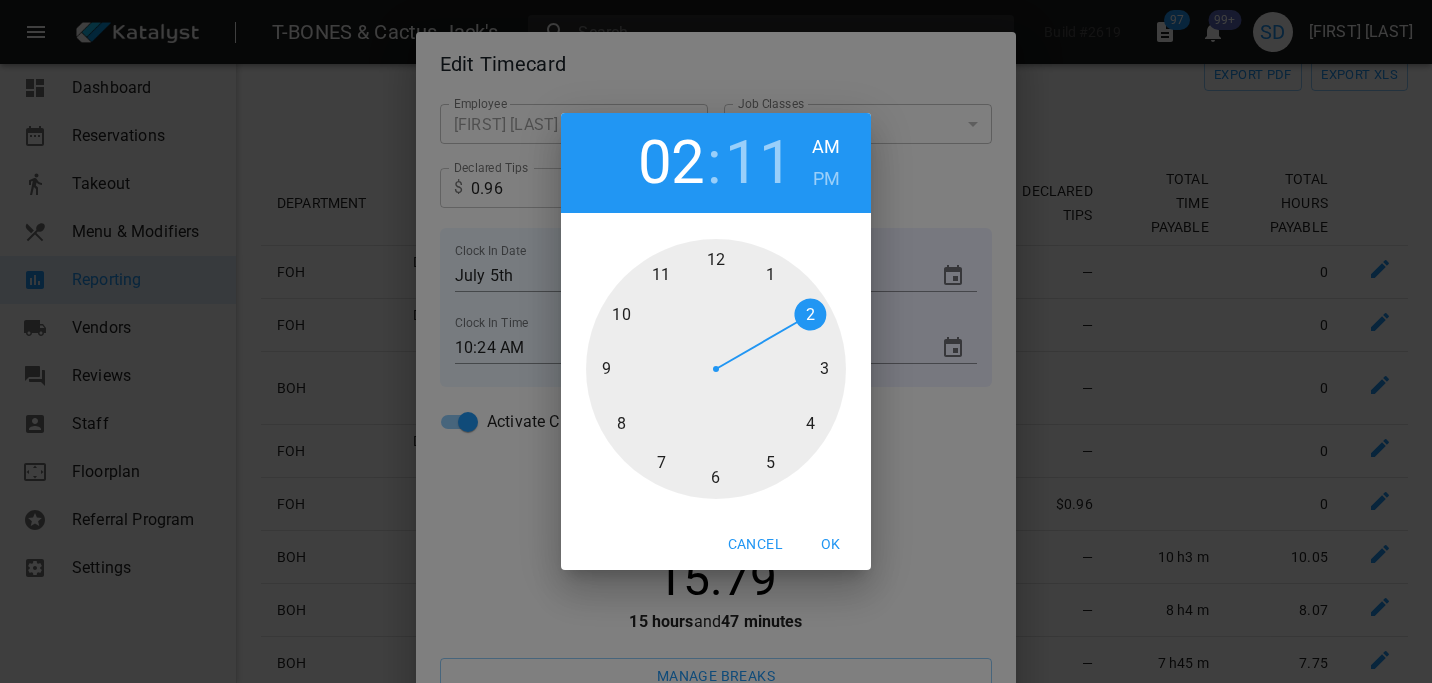click at bounding box center [716, 369] 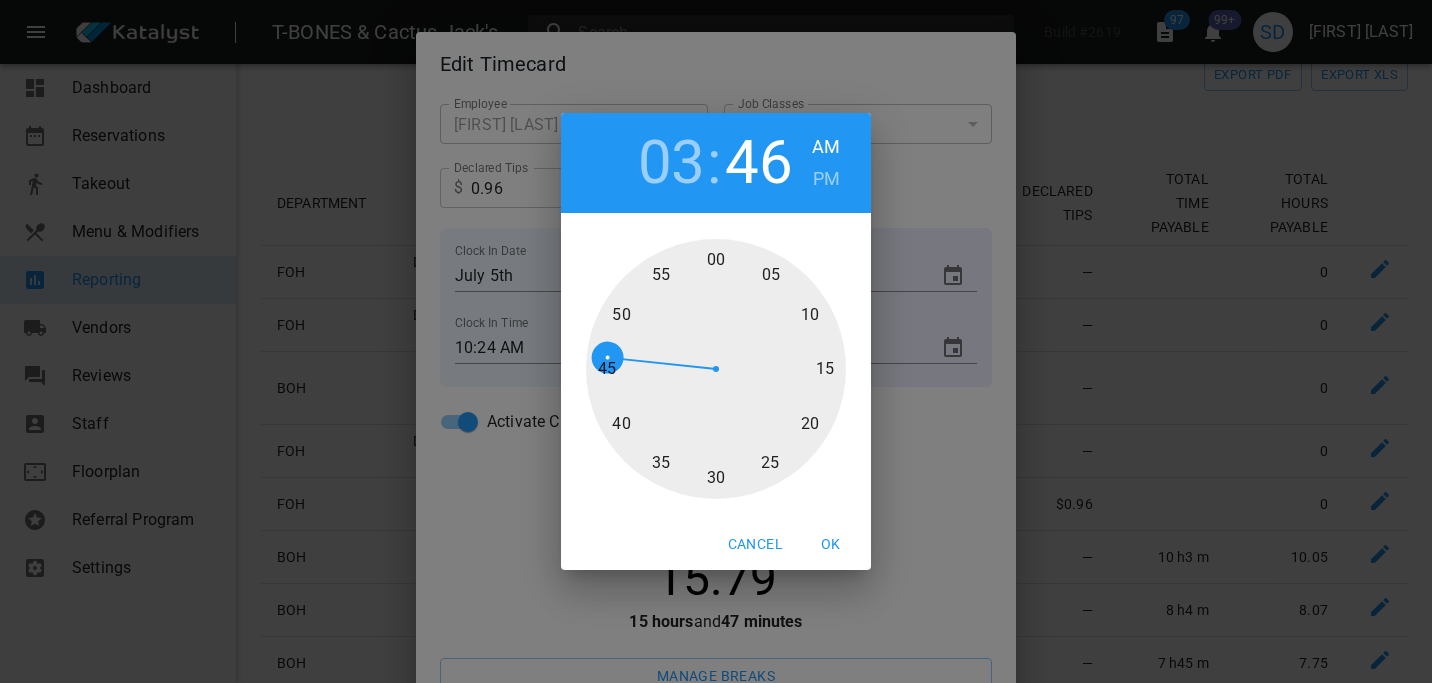 click at bounding box center [716, 369] 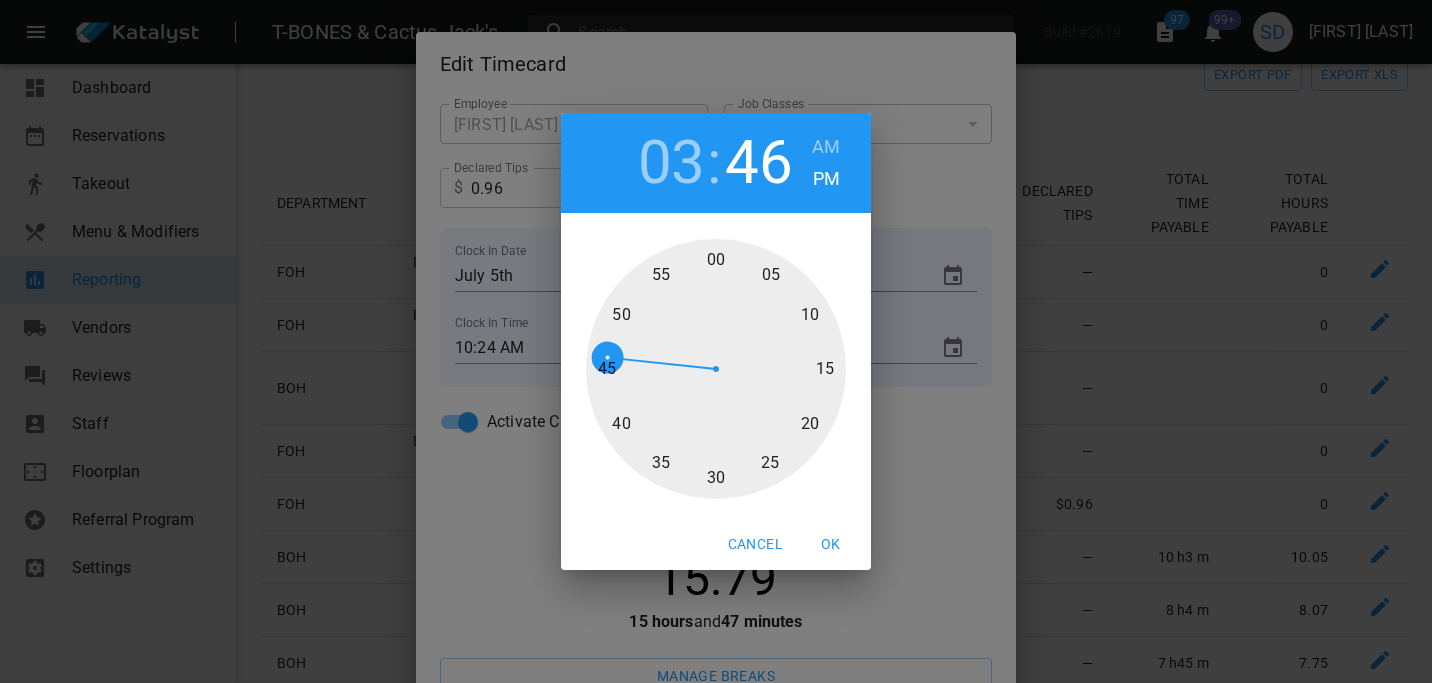 click on "OK" at bounding box center (755, 544) 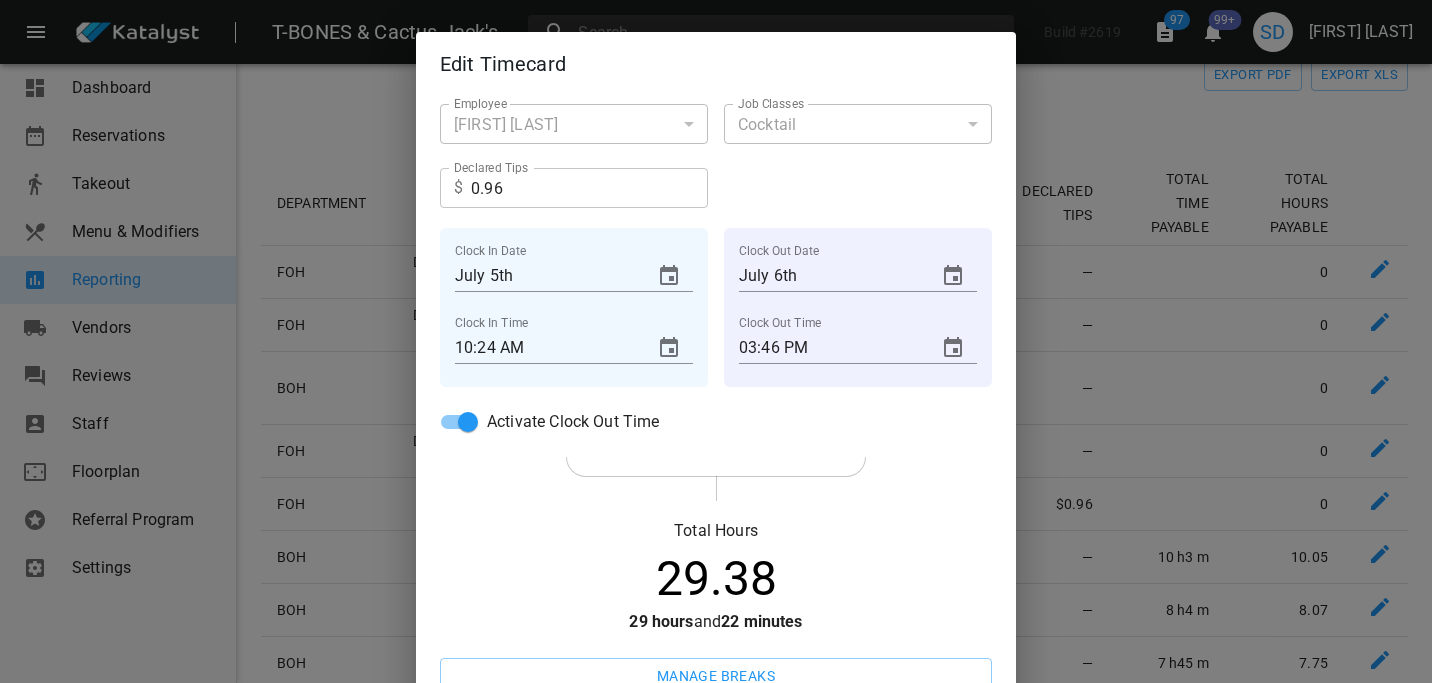 click on "July 6th" at bounding box center [858, 276] 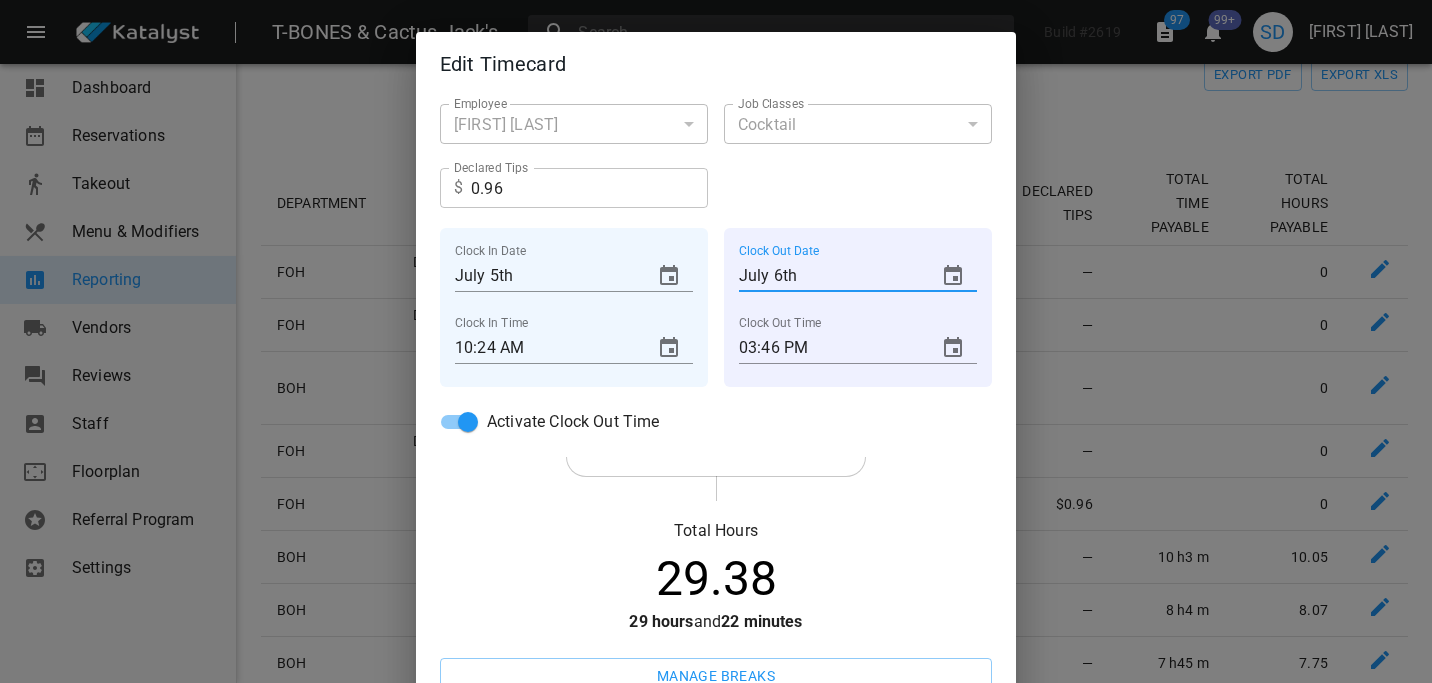 click at bounding box center (953, 276) 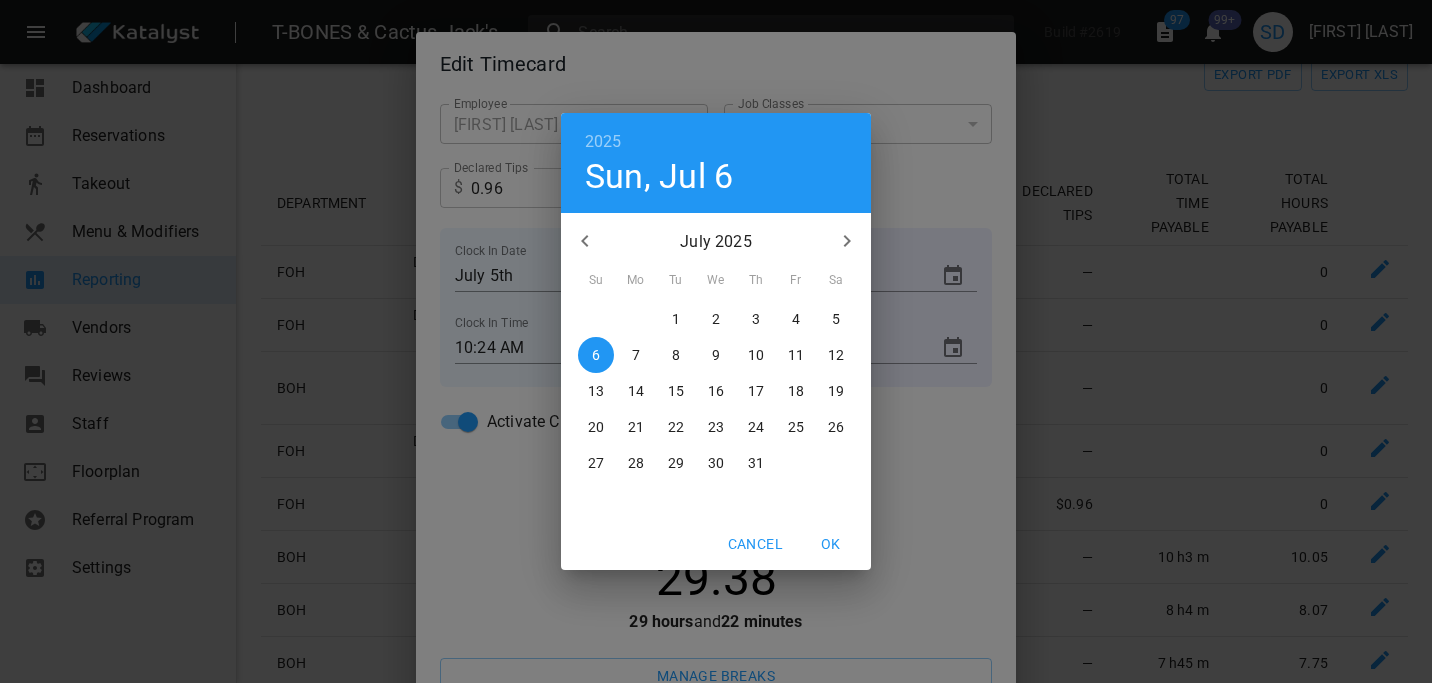 click on "5" at bounding box center (596, 319) 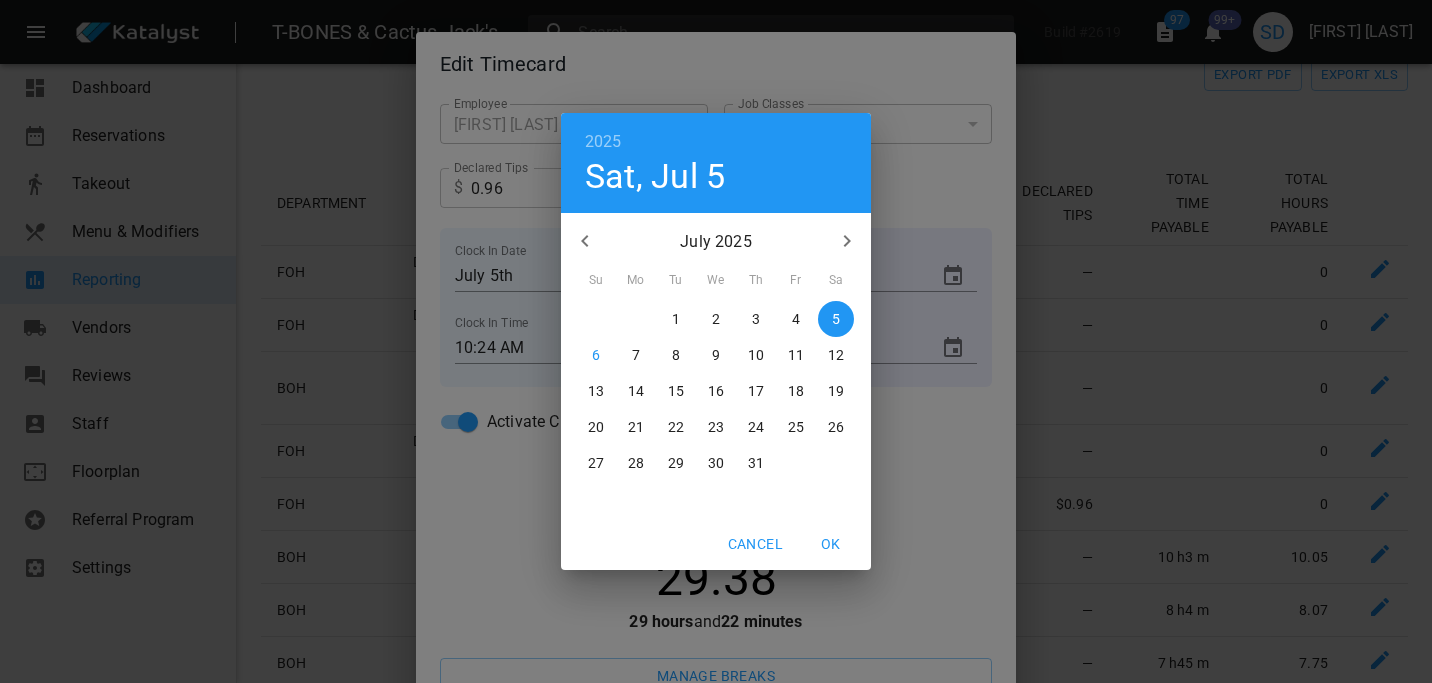 click on "OK" at bounding box center [755, 544] 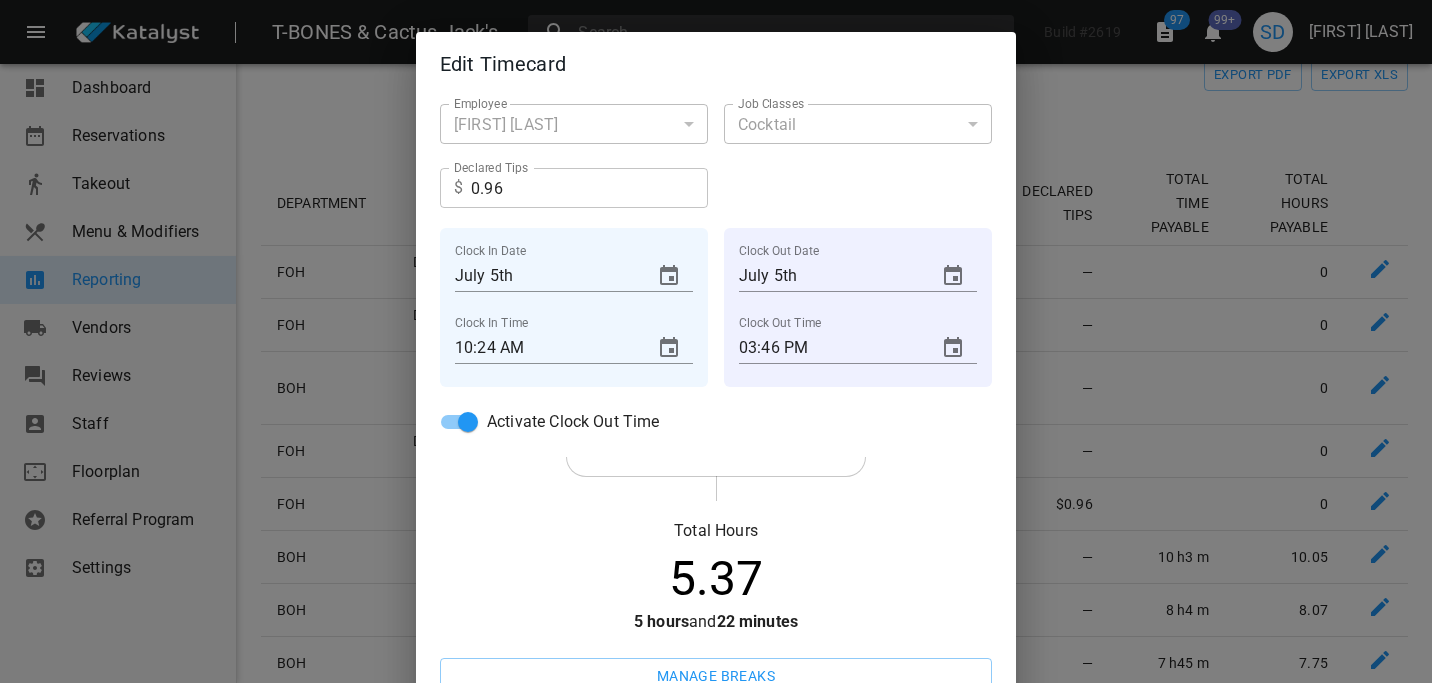 scroll, scrollTop: 156, scrollLeft: 0, axis: vertical 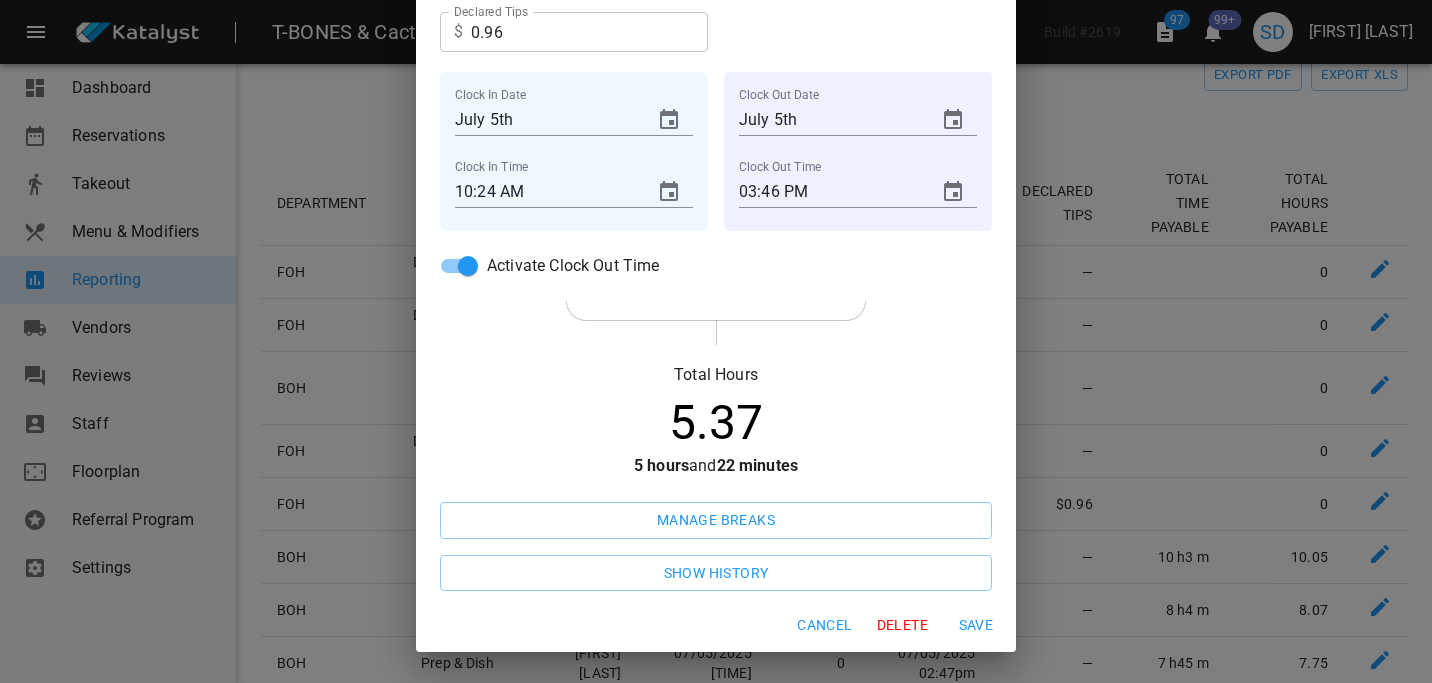 click on "Save" at bounding box center [976, 625] 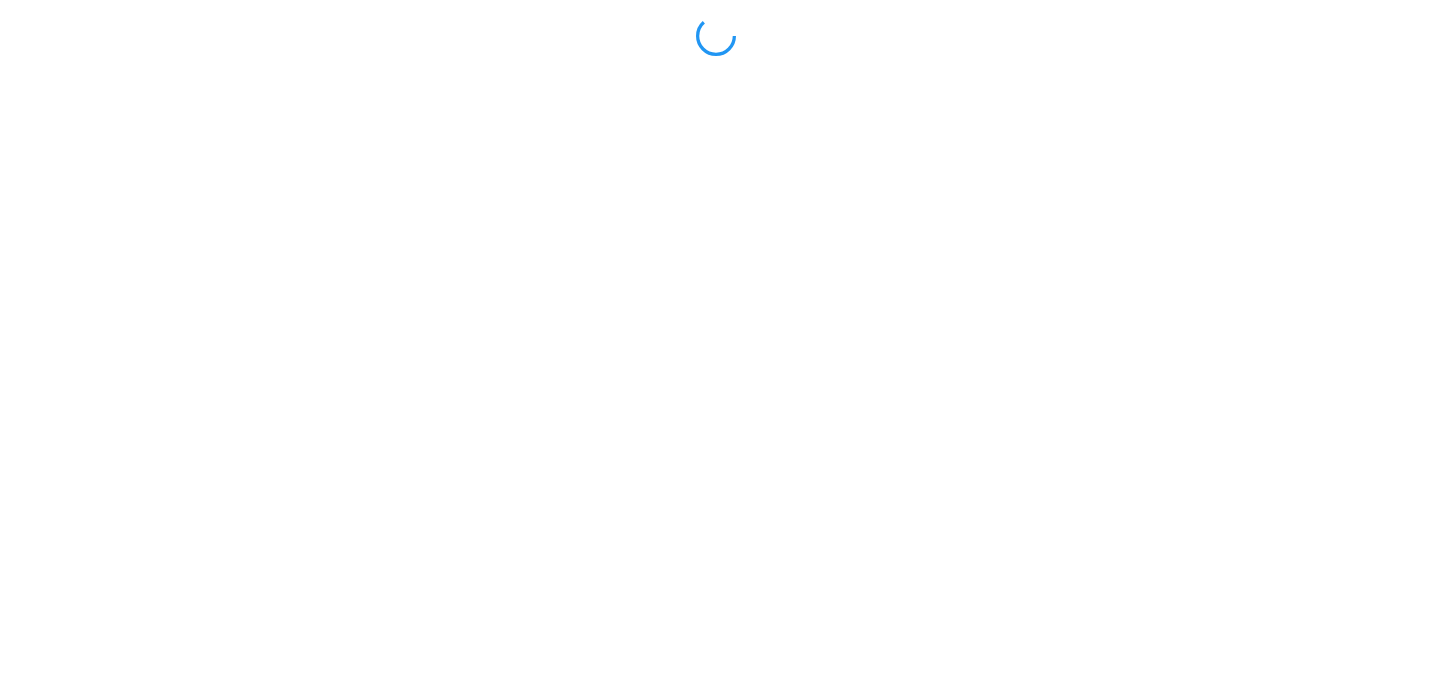 scroll, scrollTop: 0, scrollLeft: 0, axis: both 